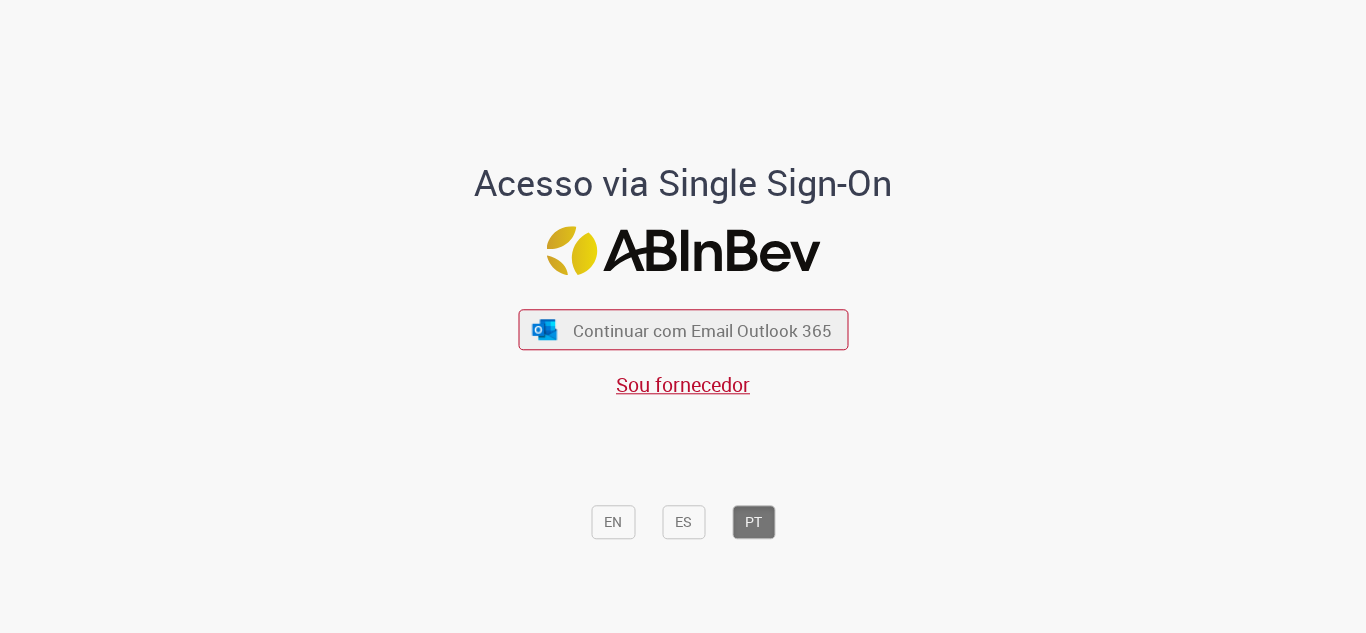 scroll, scrollTop: 0, scrollLeft: 0, axis: both 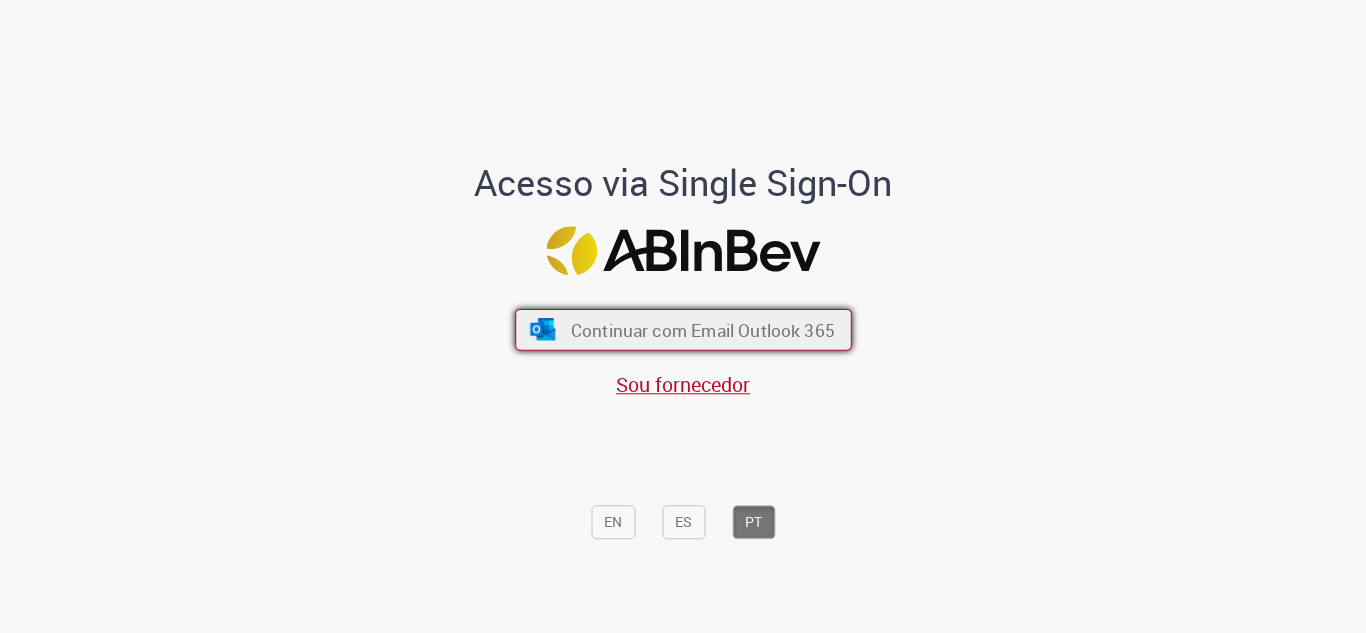 click on "Continuar com Email Outlook 365" at bounding box center (683, 330) 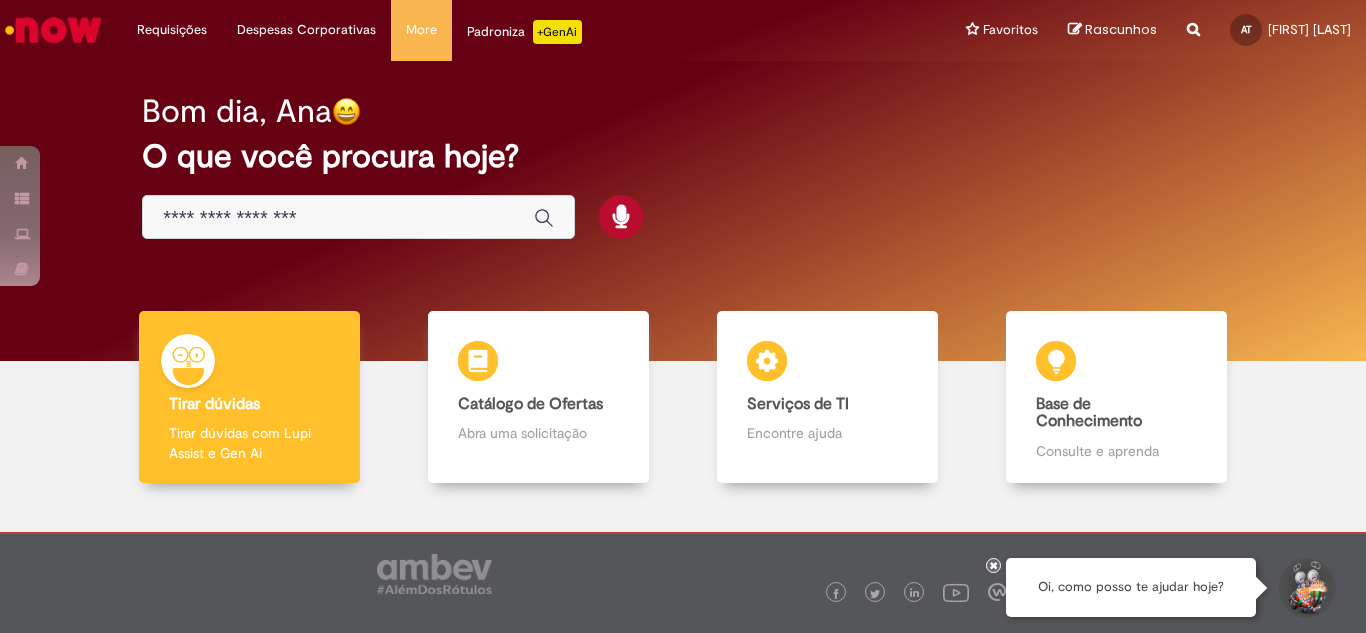 scroll, scrollTop: 0, scrollLeft: 0, axis: both 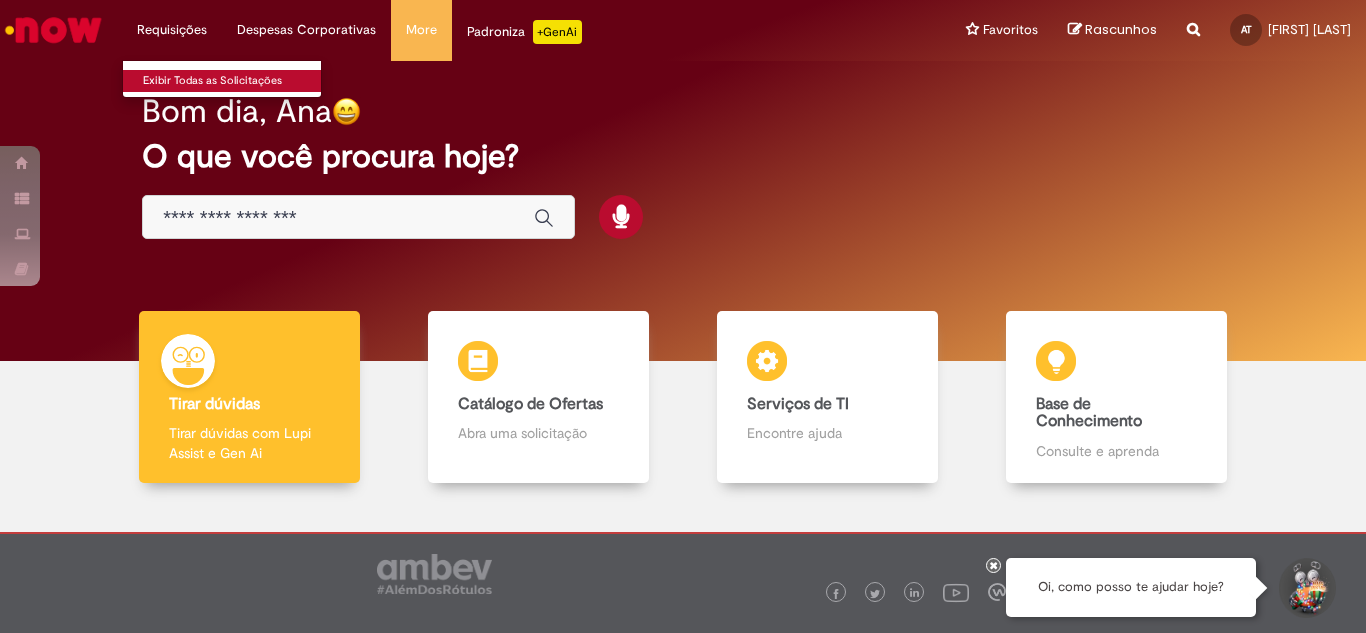 click on "Exibir Todas as Solicitações" at bounding box center [233, 81] 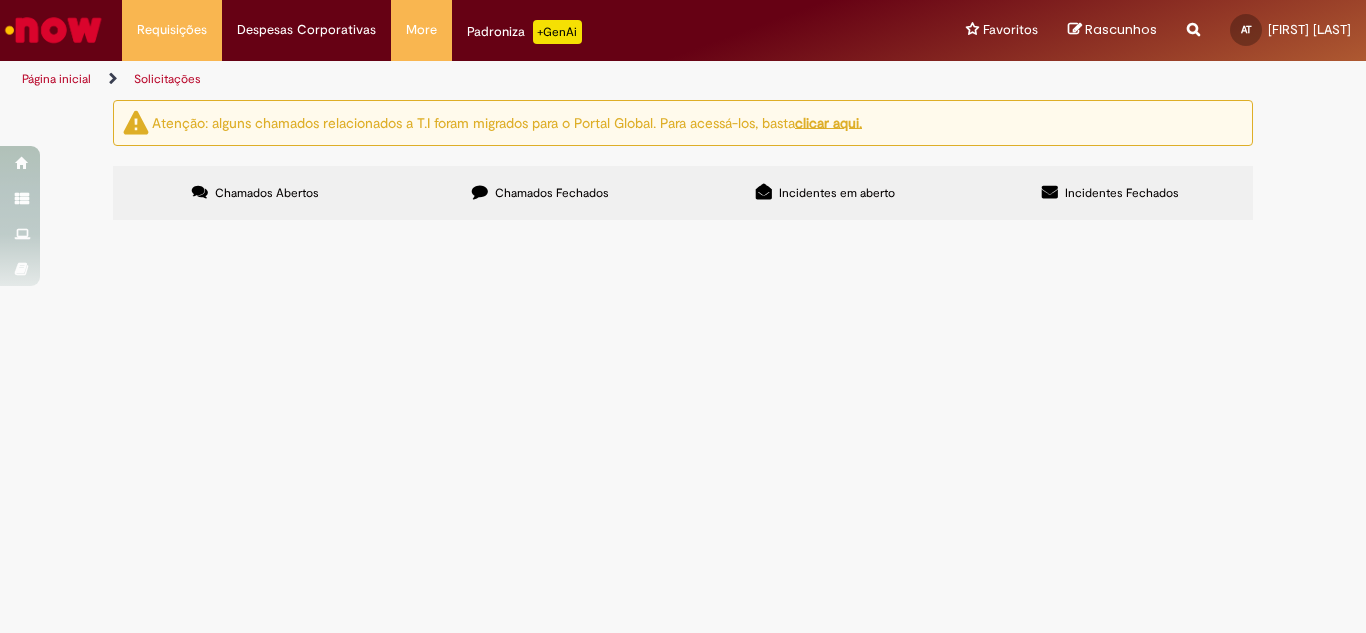 click on "Chamados Fechados" at bounding box center (540, 193) 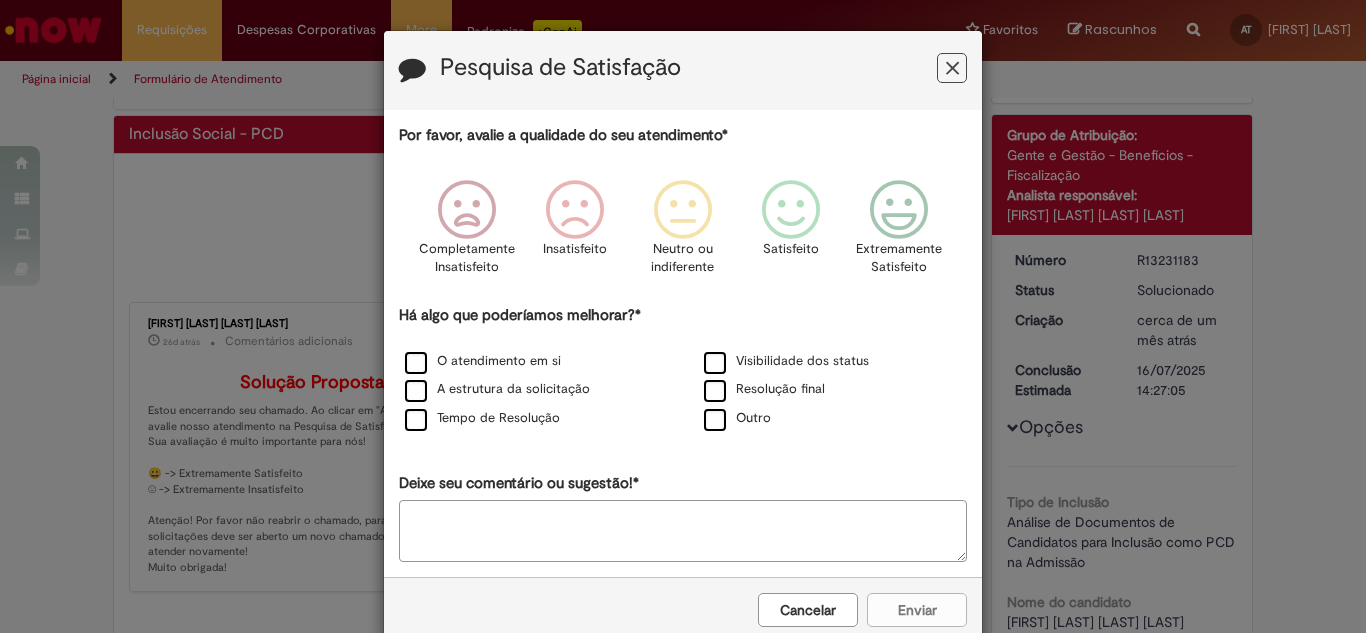 scroll, scrollTop: 0, scrollLeft: 0, axis: both 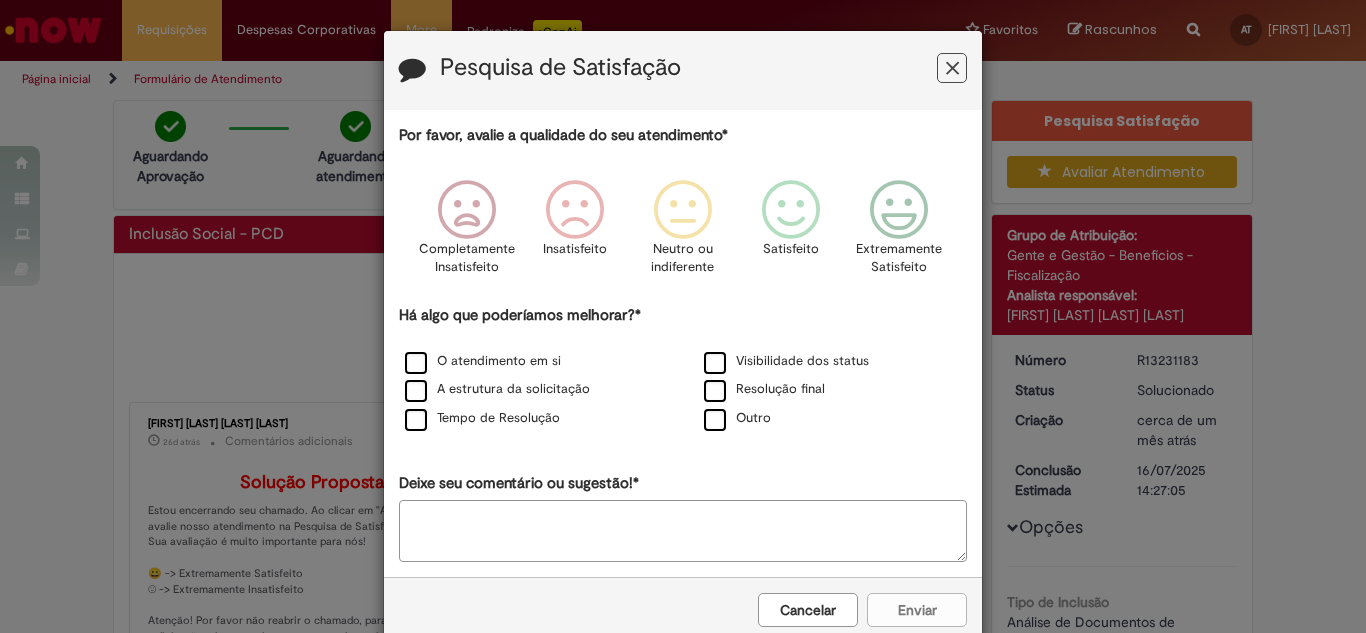 click at bounding box center (952, 68) 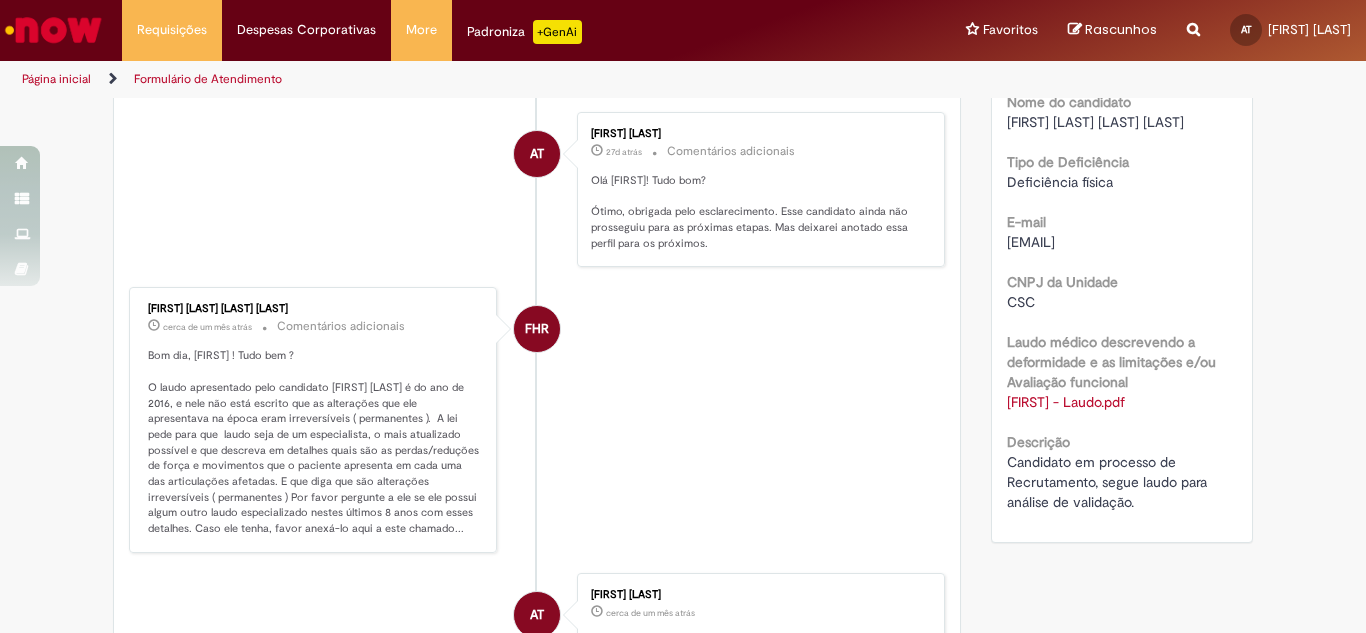scroll, scrollTop: 800, scrollLeft: 0, axis: vertical 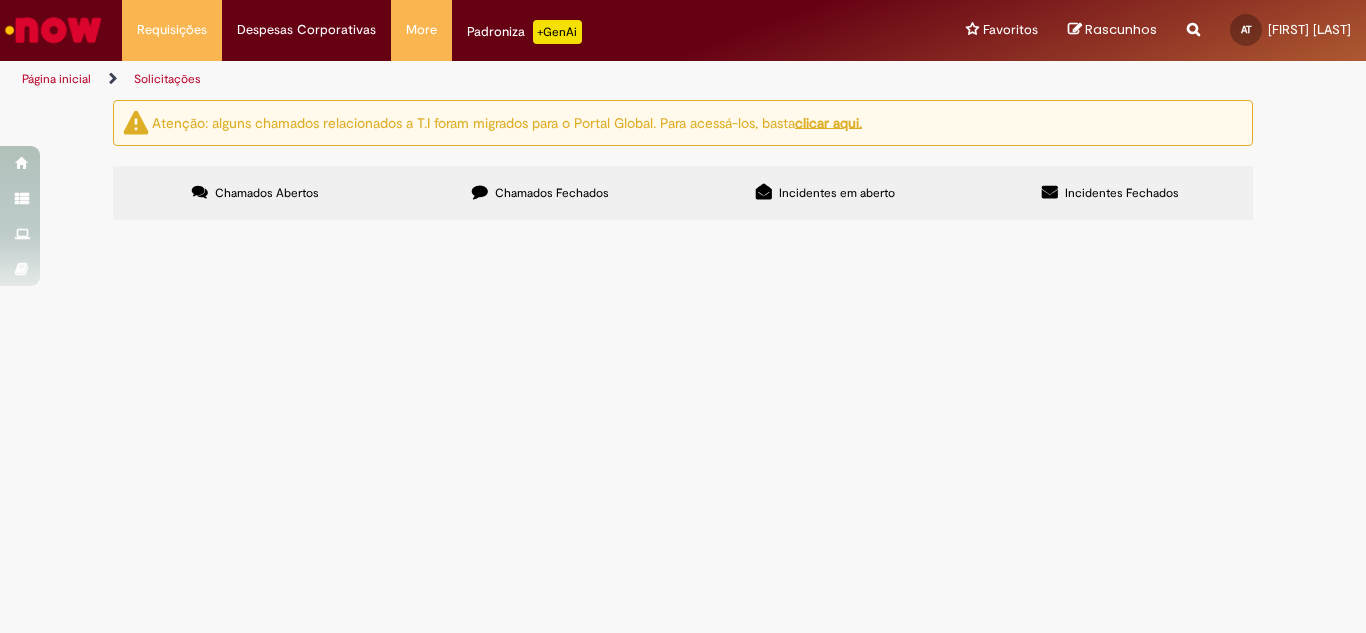 click on "Chamados Fechados" at bounding box center (540, 193) 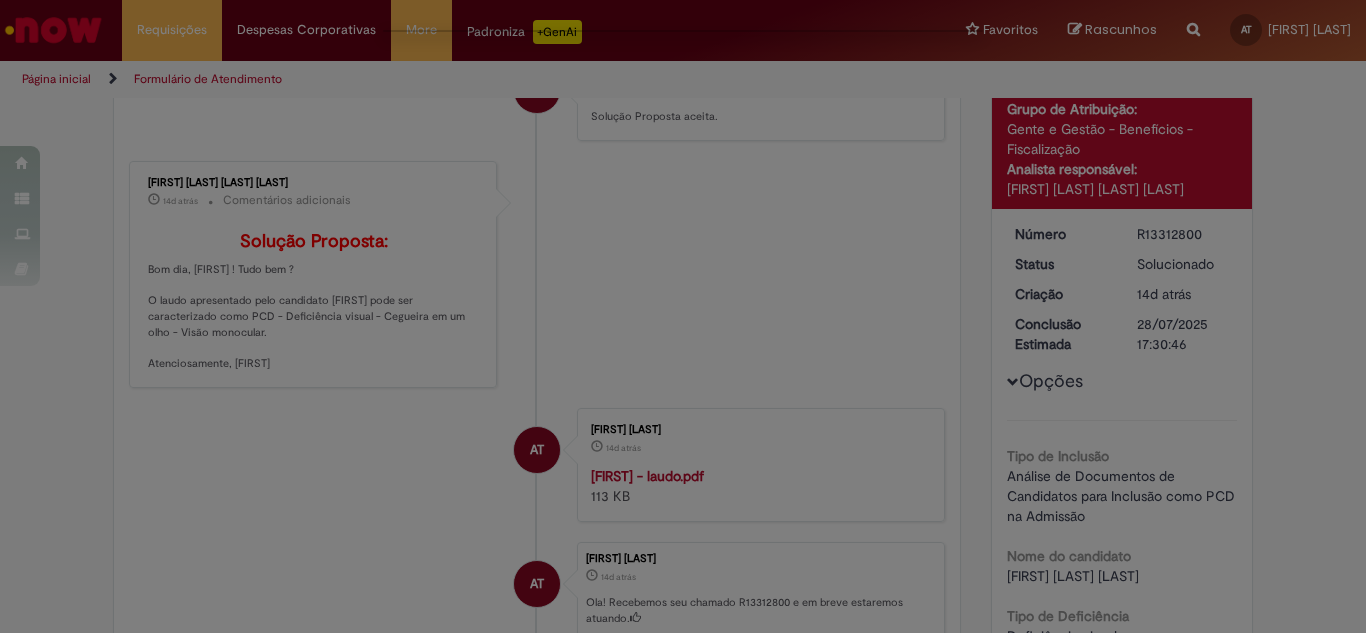 scroll, scrollTop: 0, scrollLeft: 0, axis: both 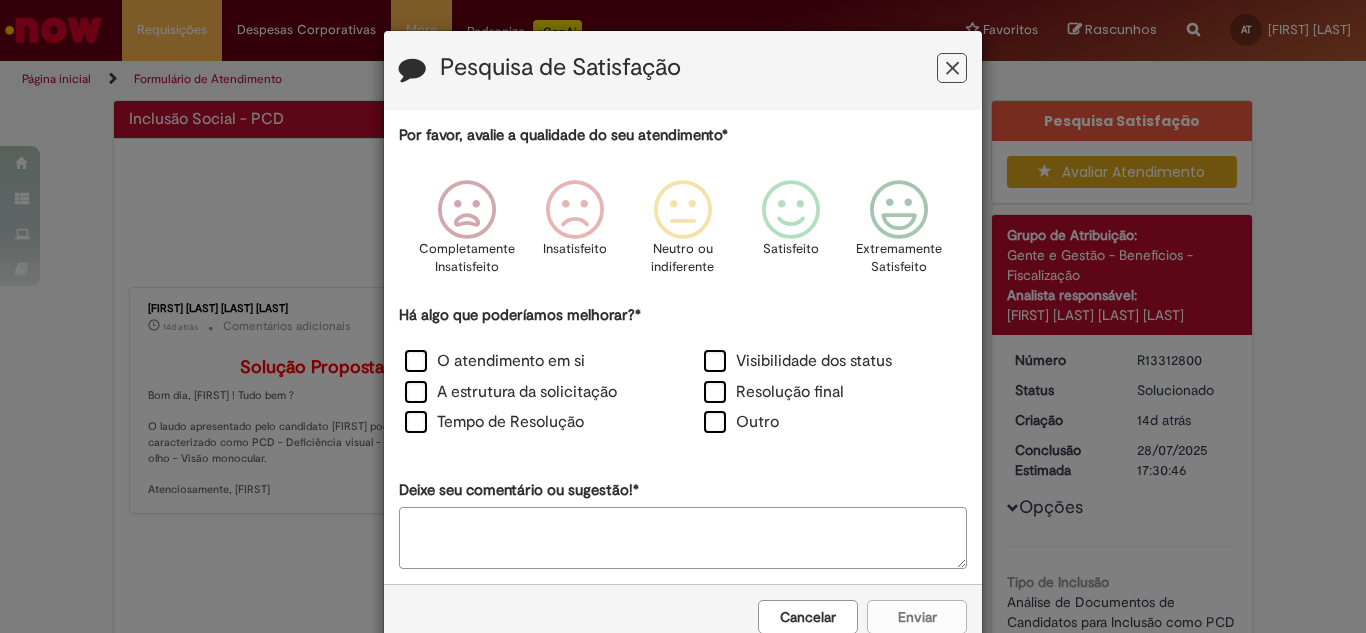 click at bounding box center (952, 68) 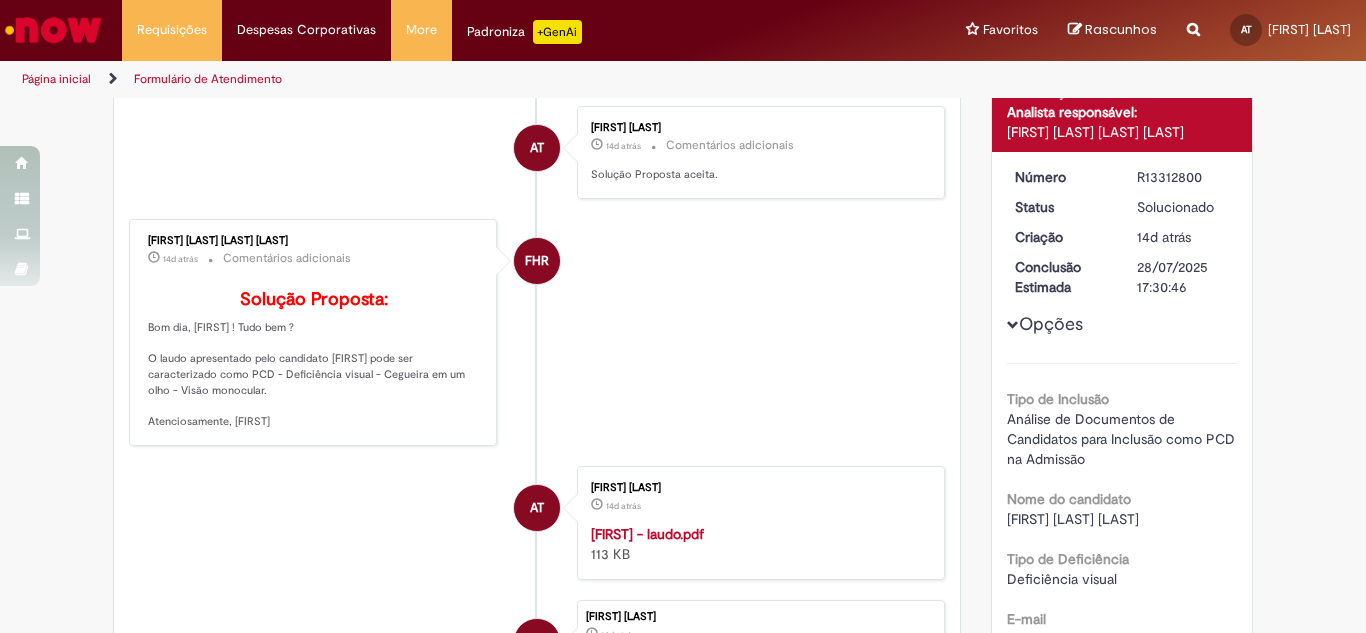 scroll, scrollTop: 174, scrollLeft: 0, axis: vertical 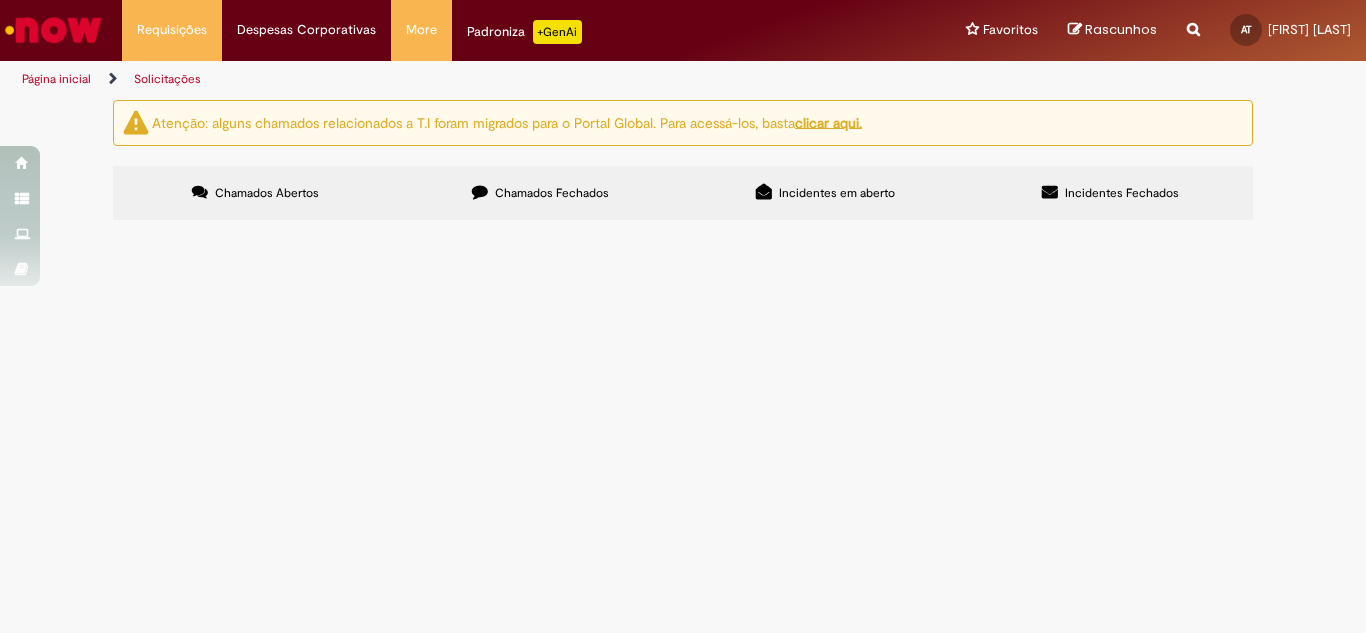 click on "Chamados Fechados" at bounding box center (552, 193) 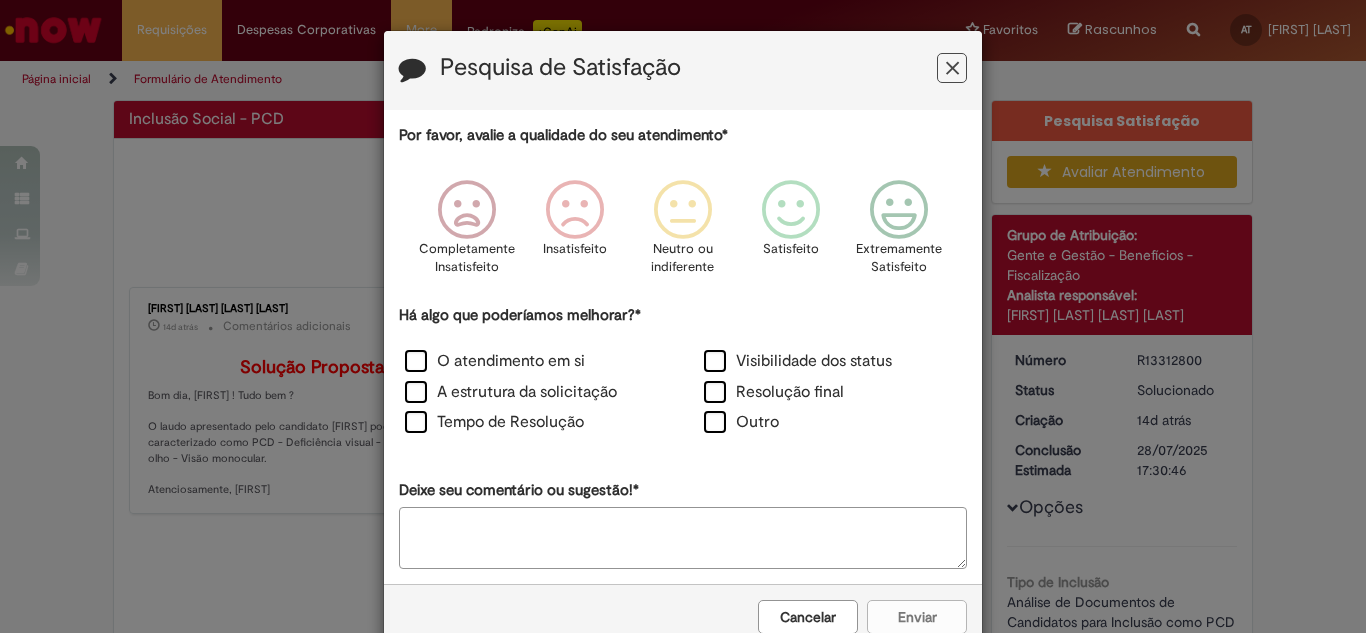 click at bounding box center (952, 68) 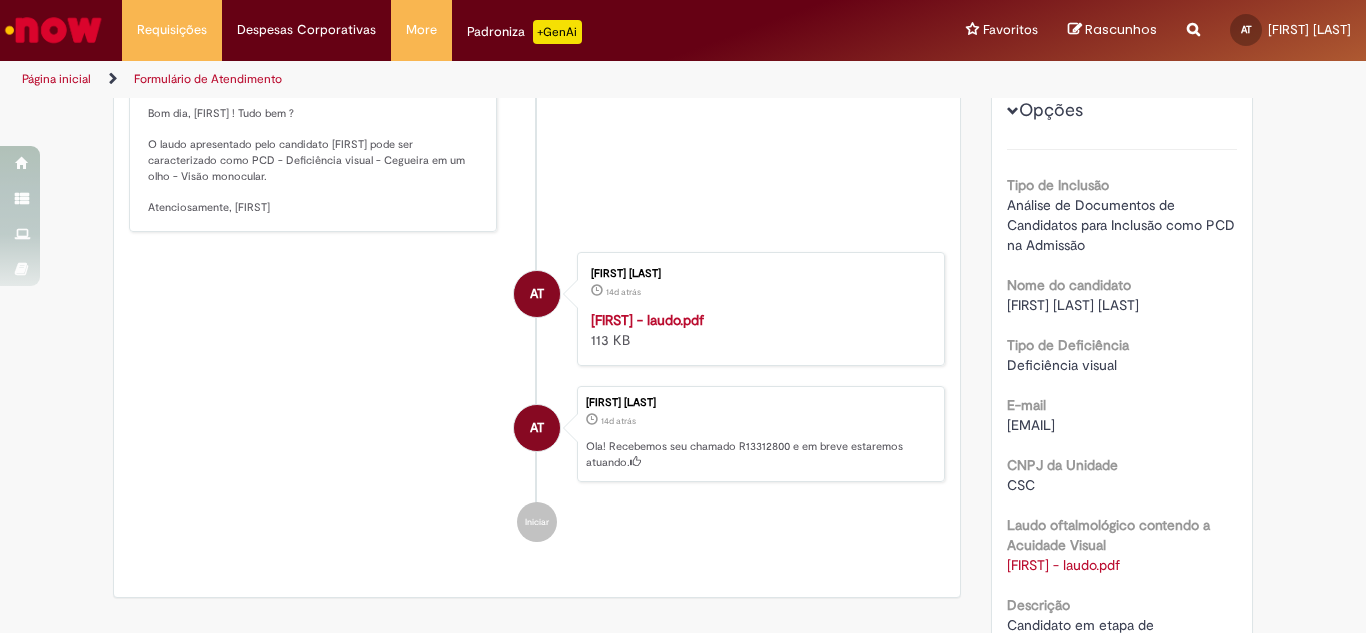 scroll, scrollTop: 574, scrollLeft: 0, axis: vertical 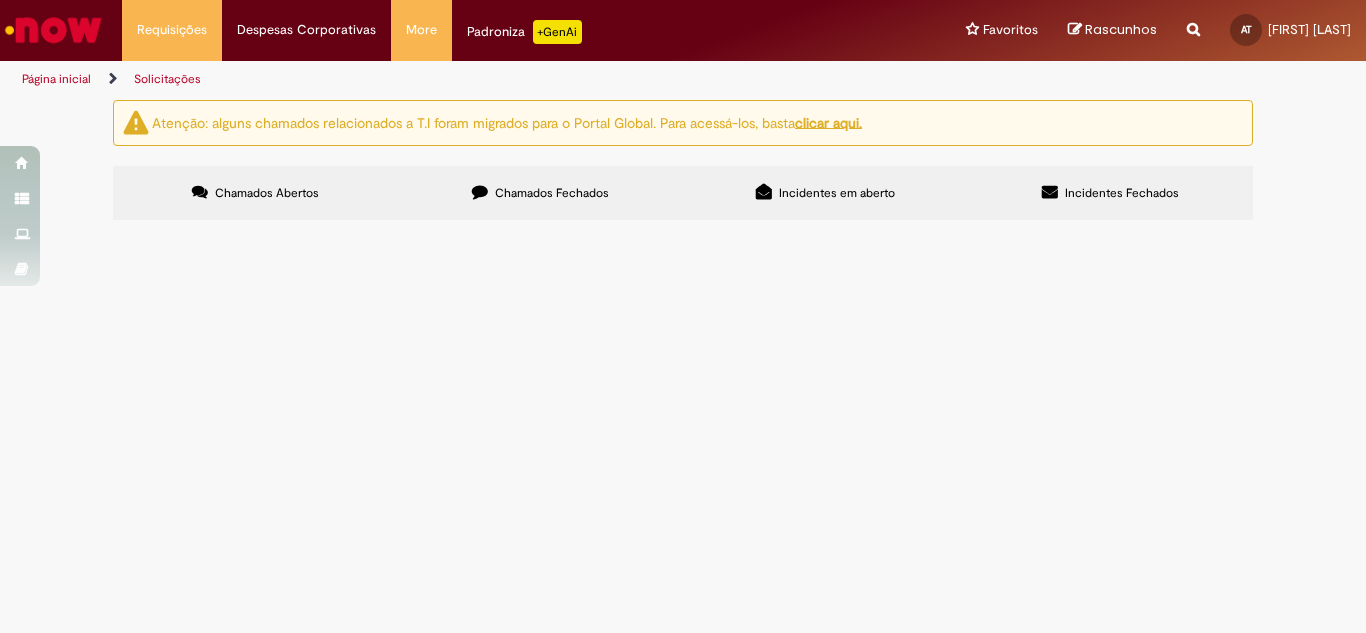 click at bounding box center [480, 192] 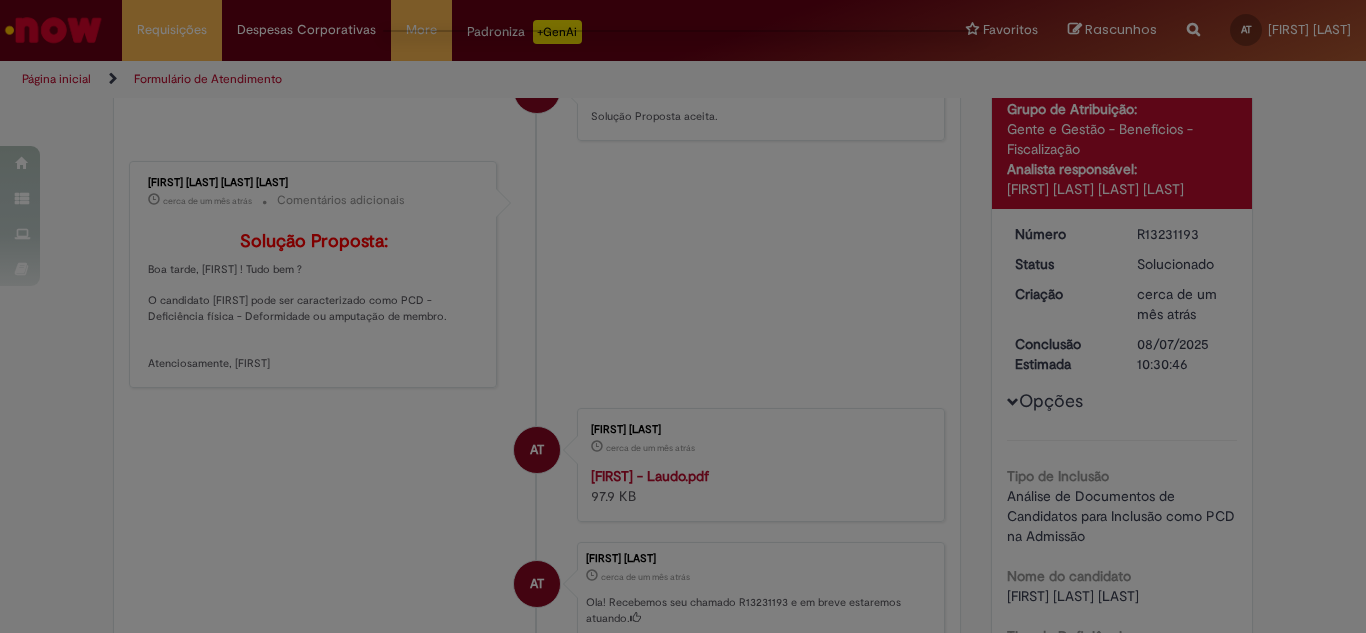 scroll, scrollTop: 0, scrollLeft: 0, axis: both 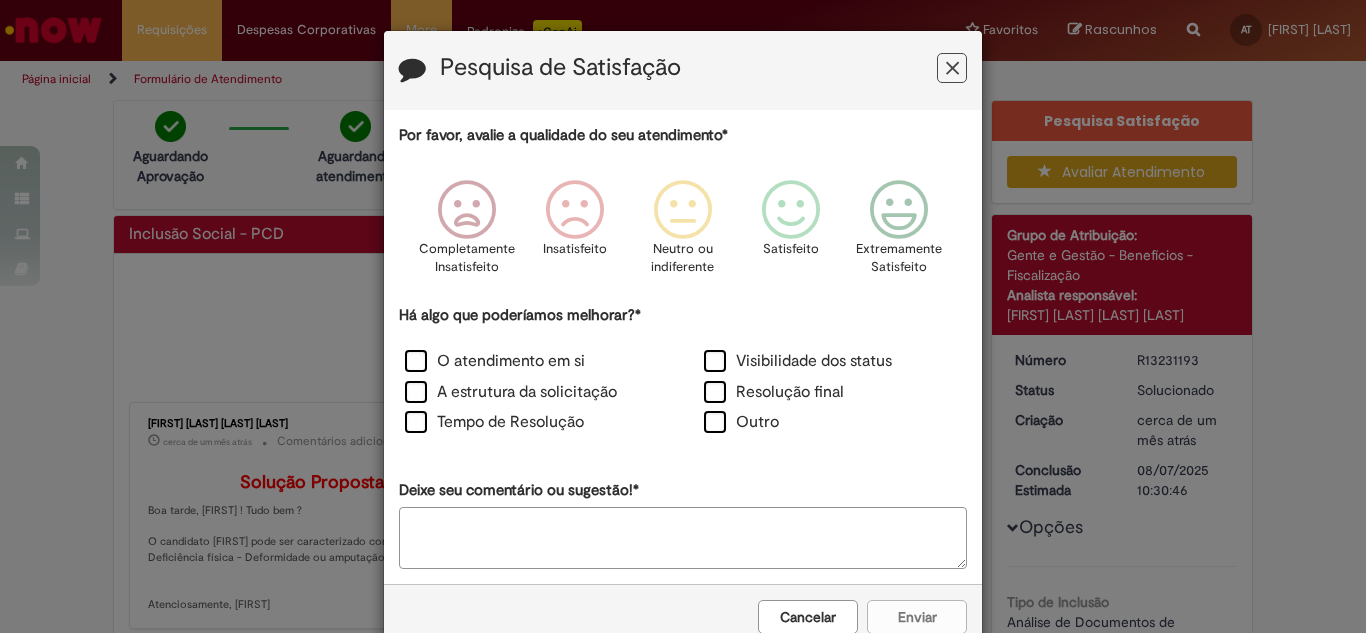click at bounding box center [952, 68] 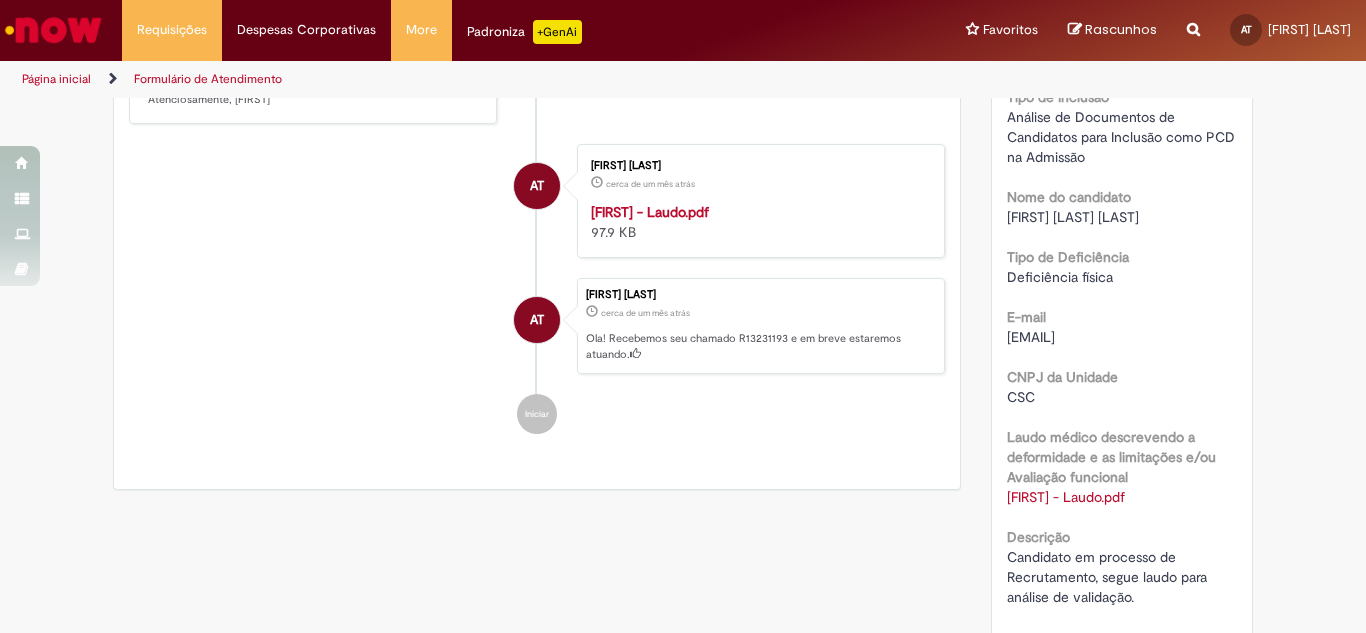 scroll, scrollTop: 205, scrollLeft: 0, axis: vertical 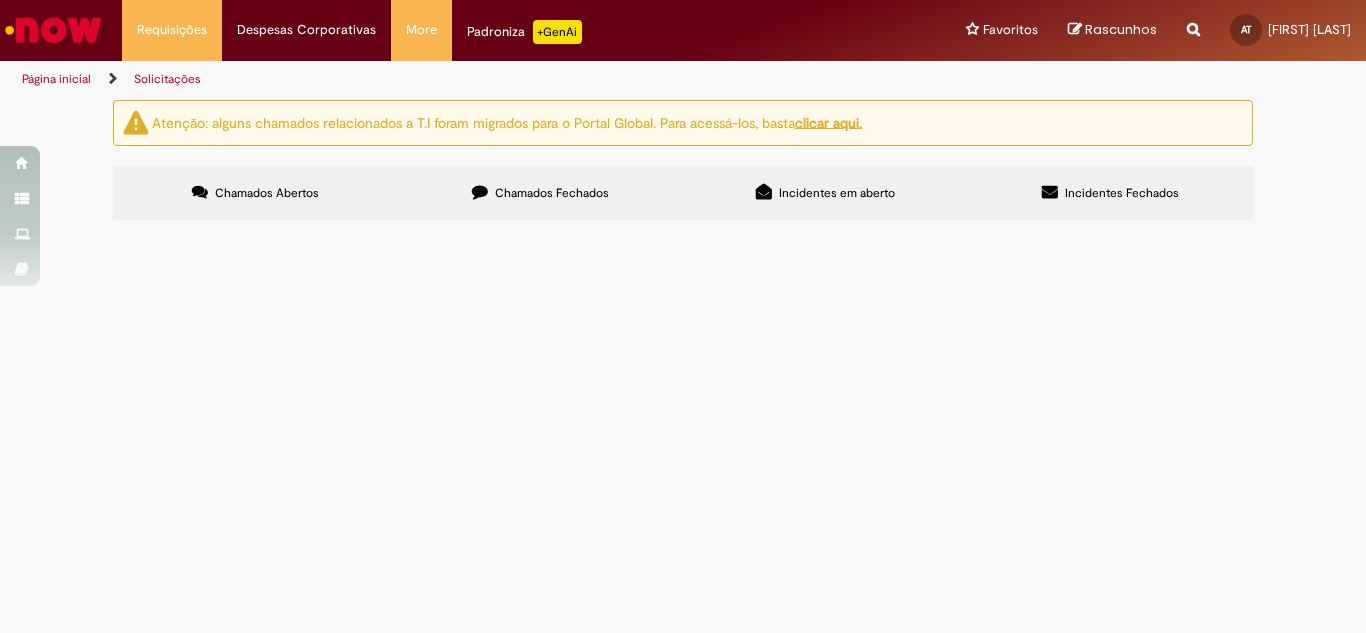 click on "Chamados Fechados" at bounding box center (552, 193) 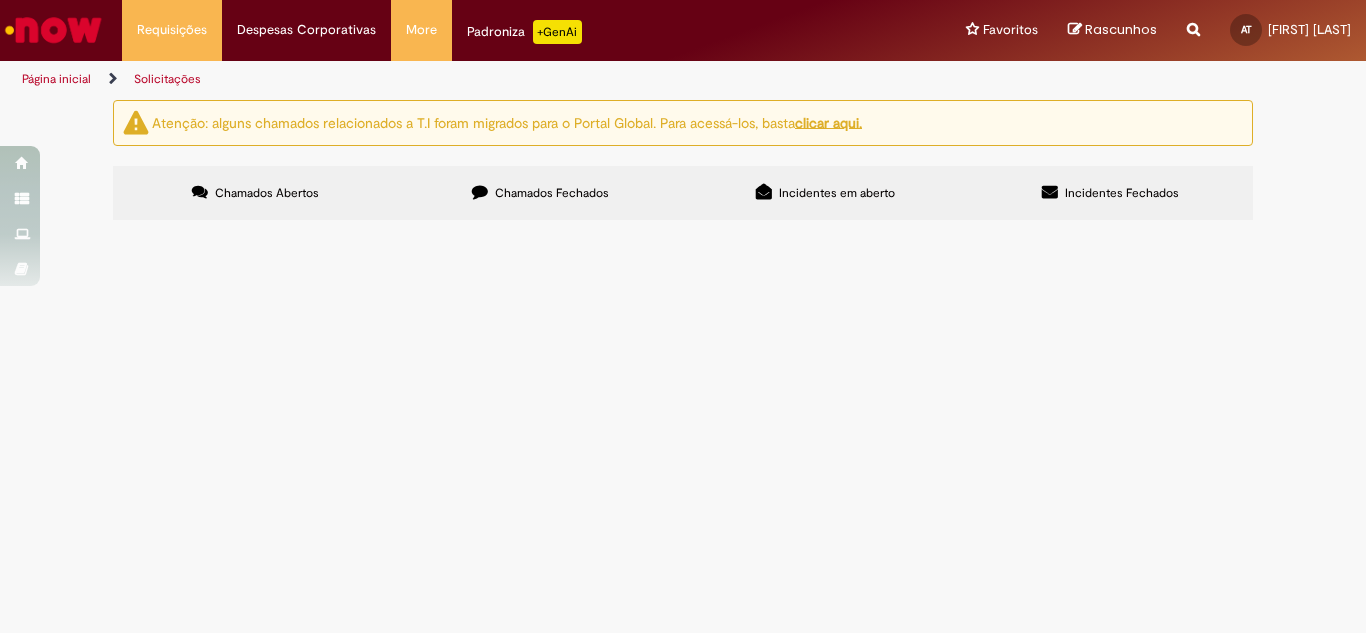 click on "Candidato em processo de Recrutamento, segue laudo para análise de validação." at bounding box center (0, 0) 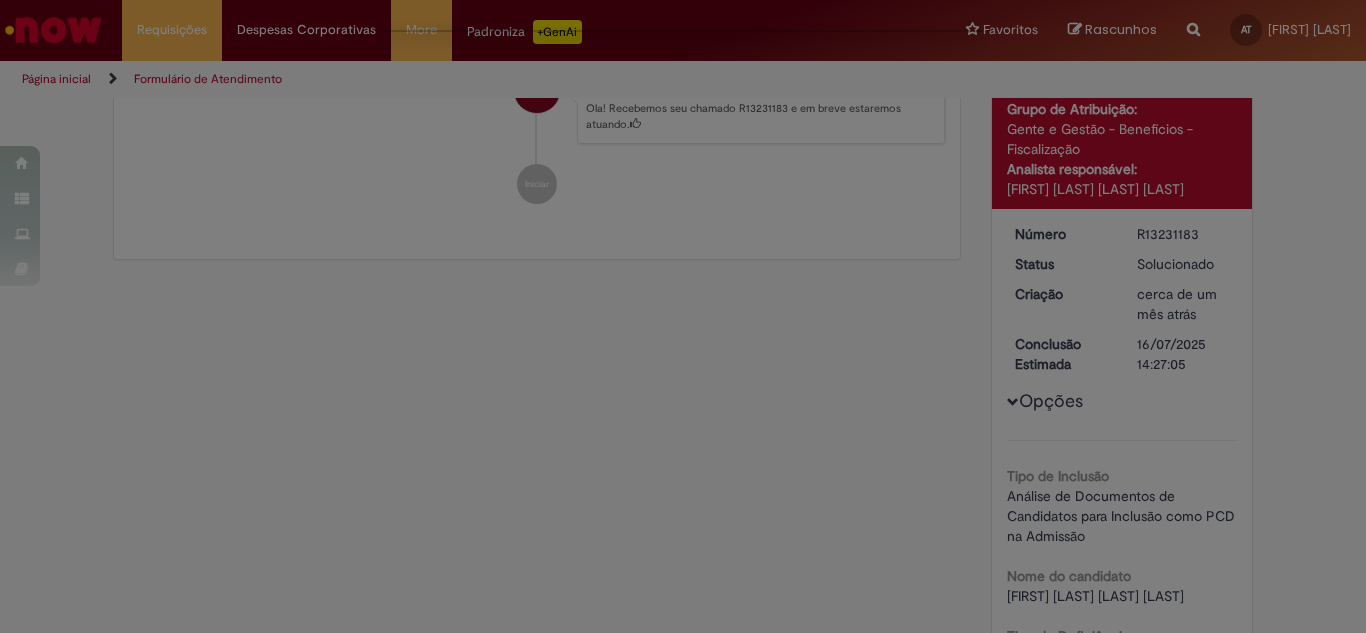 scroll, scrollTop: 0, scrollLeft: 0, axis: both 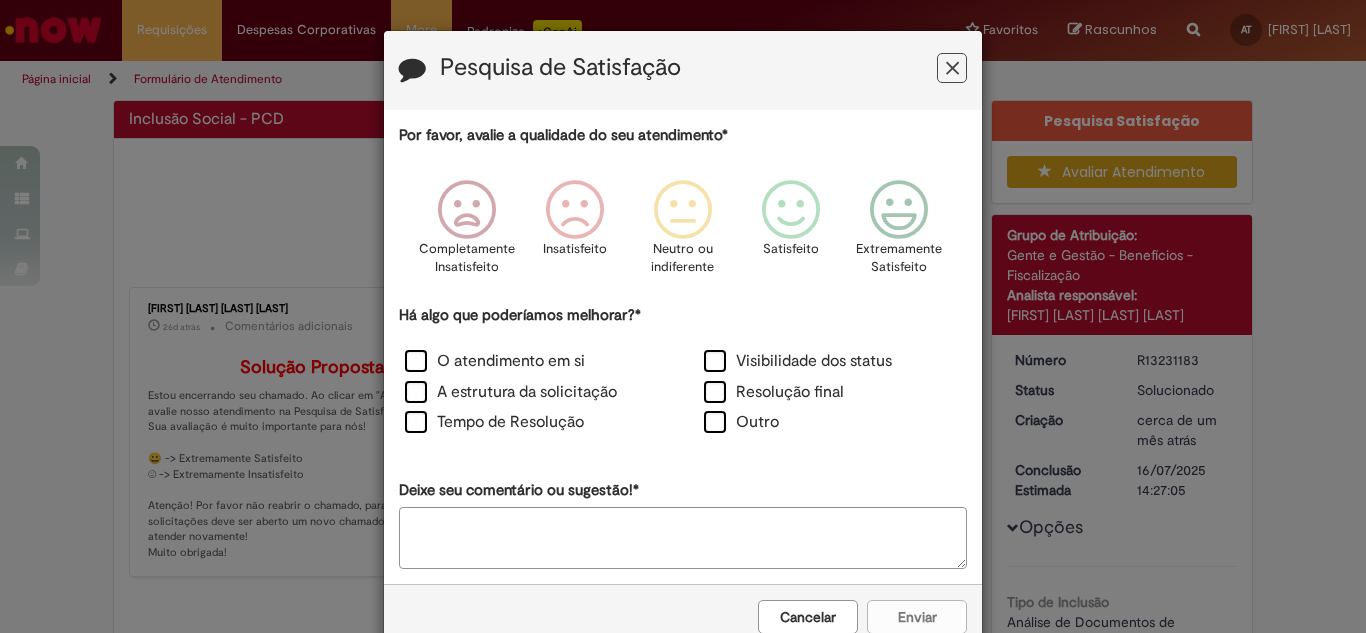 drag, startPoint x: 955, startPoint y: 66, endPoint x: 931, endPoint y: 67, distance: 24.020824 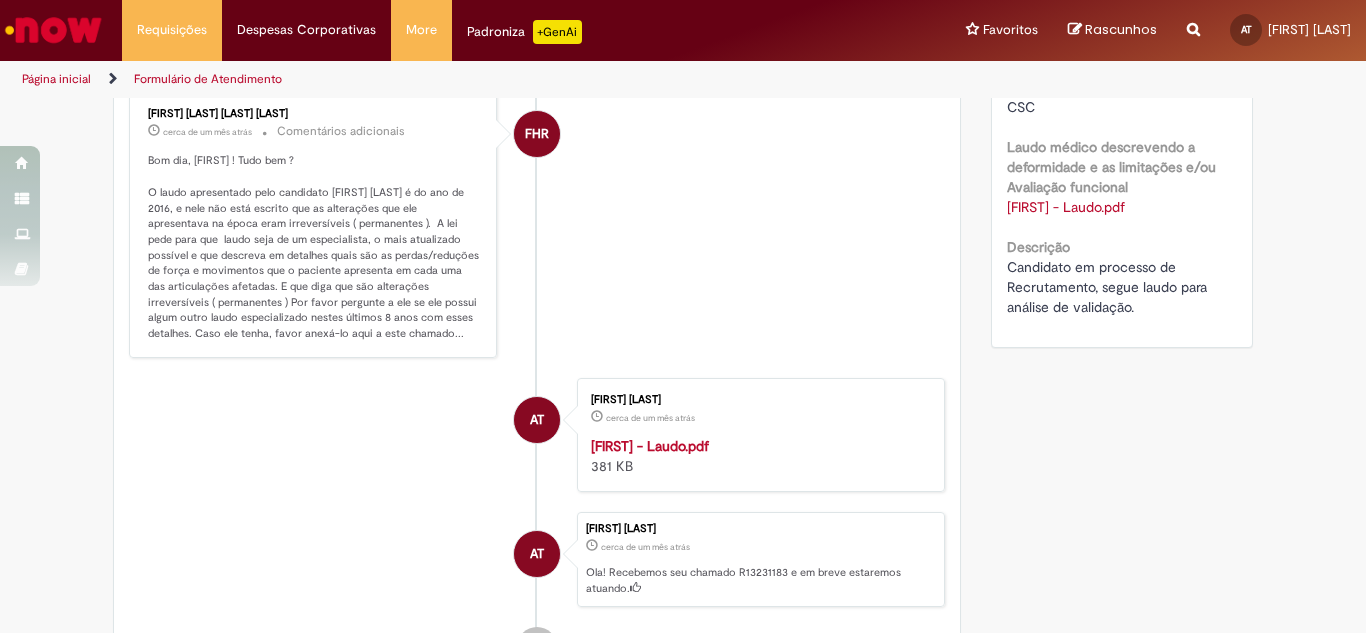 scroll, scrollTop: 800, scrollLeft: 0, axis: vertical 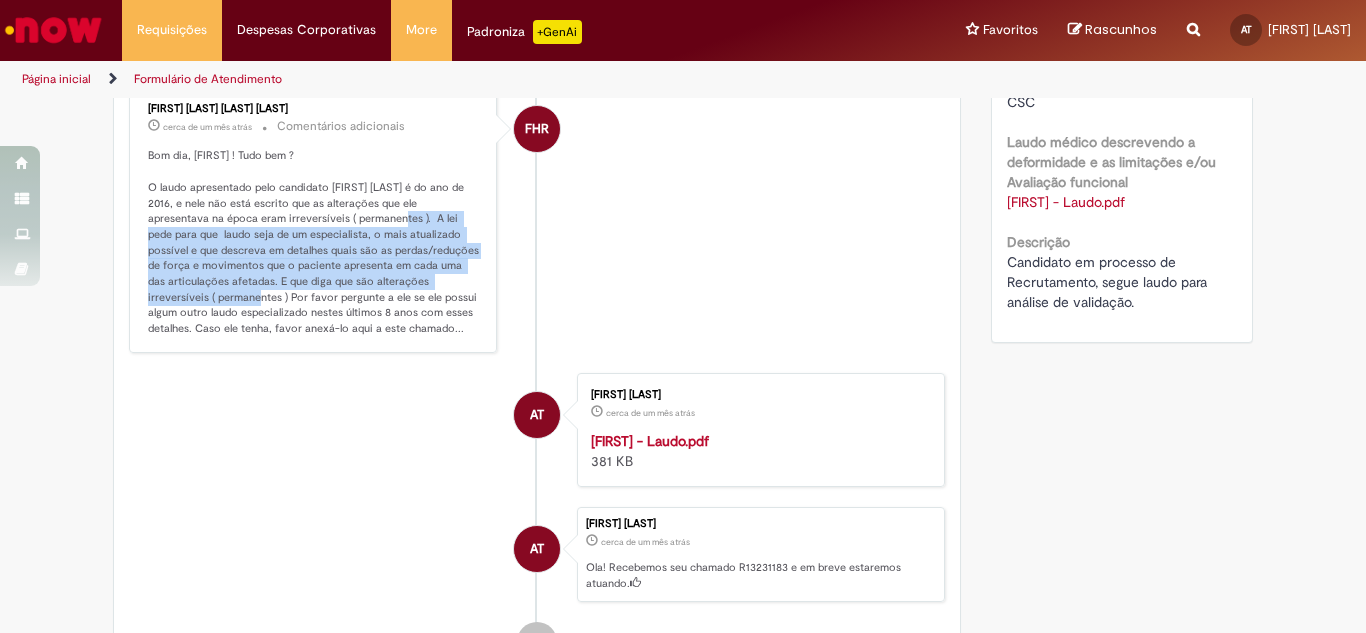 drag, startPoint x: 214, startPoint y: 347, endPoint x: 346, endPoint y: 261, distance: 157.54364 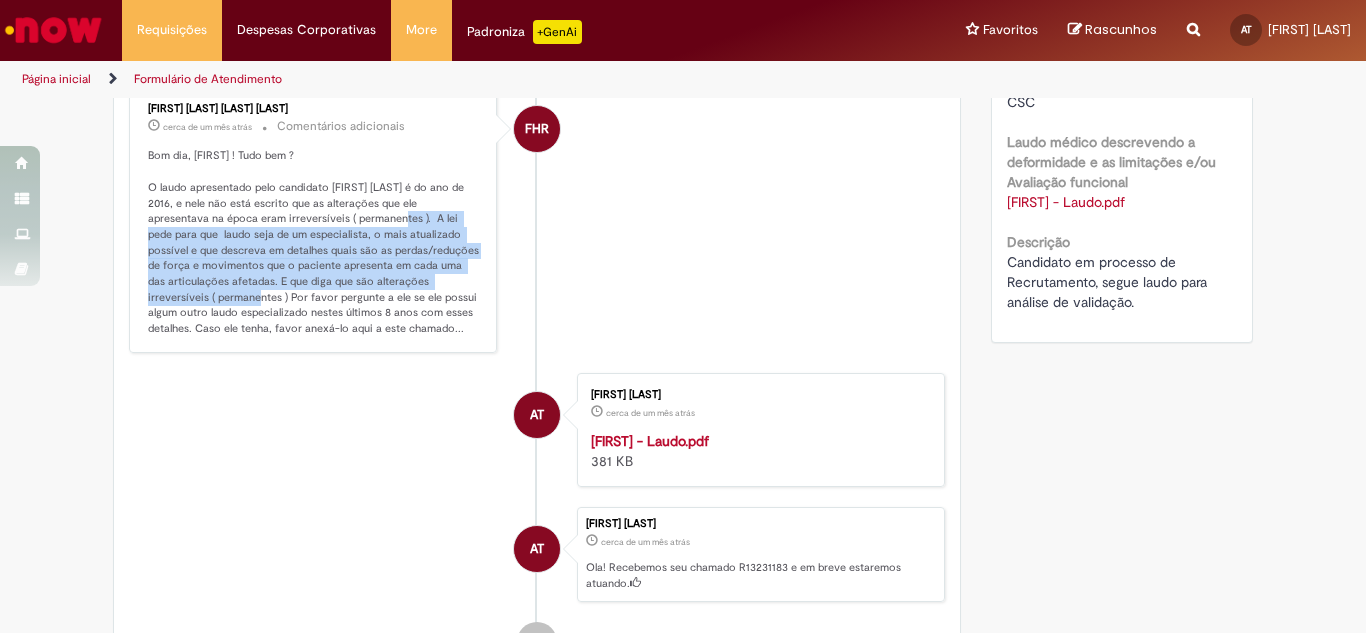 copy on "A lei pede para que  laudo seja de um especialista, o mais atualizado possível e que descreva em detalhes quais são as perdas/reduções de força e movimentos que o paciente apresenta em cada uma das articulações afetadas. E que diga que são alterações irreversíveis ( permanentes )" 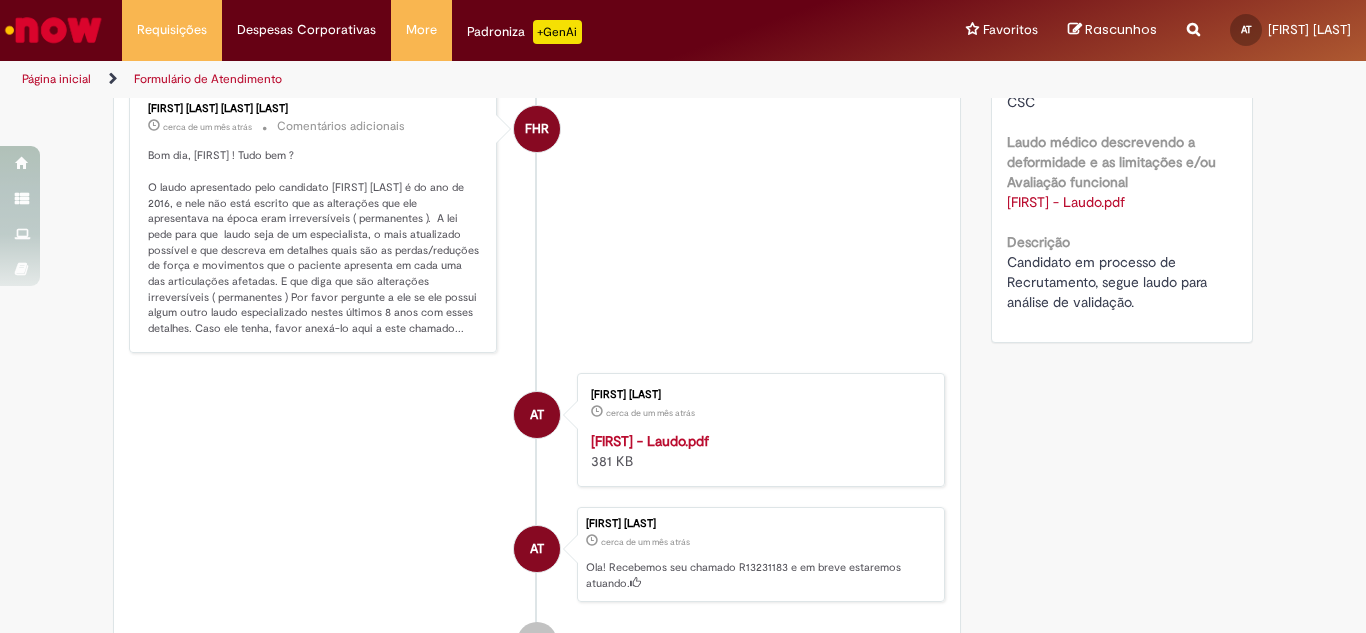 click on "AT
[FIRST] [LAST]
26d atrás 26 dias atrás     Comentários adicionais
Solução Proposta aceita.
FHR
[FIRST] [LAST] [LAST] [LAST]
26d atrás 26 dias atrás     Comentários adicionais
Solução Proposta:
AT
[FIRST] [LAST]
27d atrás 27 dias atrás     Comentários adicionais" at bounding box center [537, 75] 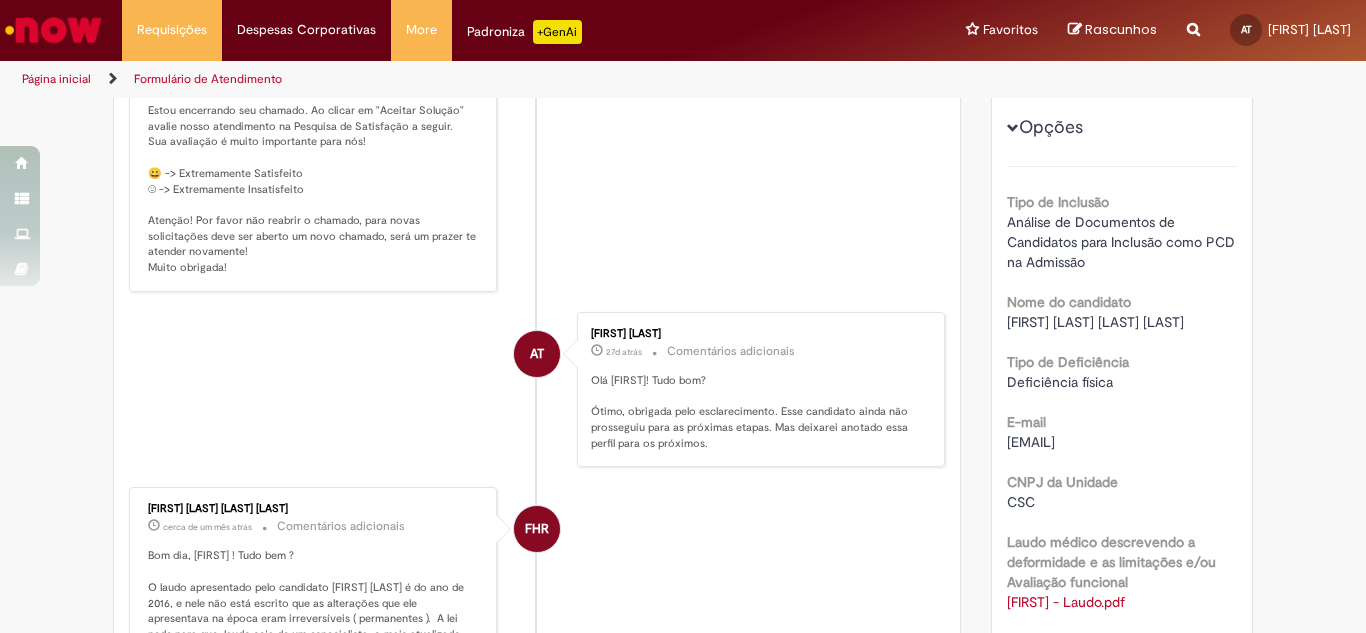 scroll, scrollTop: 0, scrollLeft: 0, axis: both 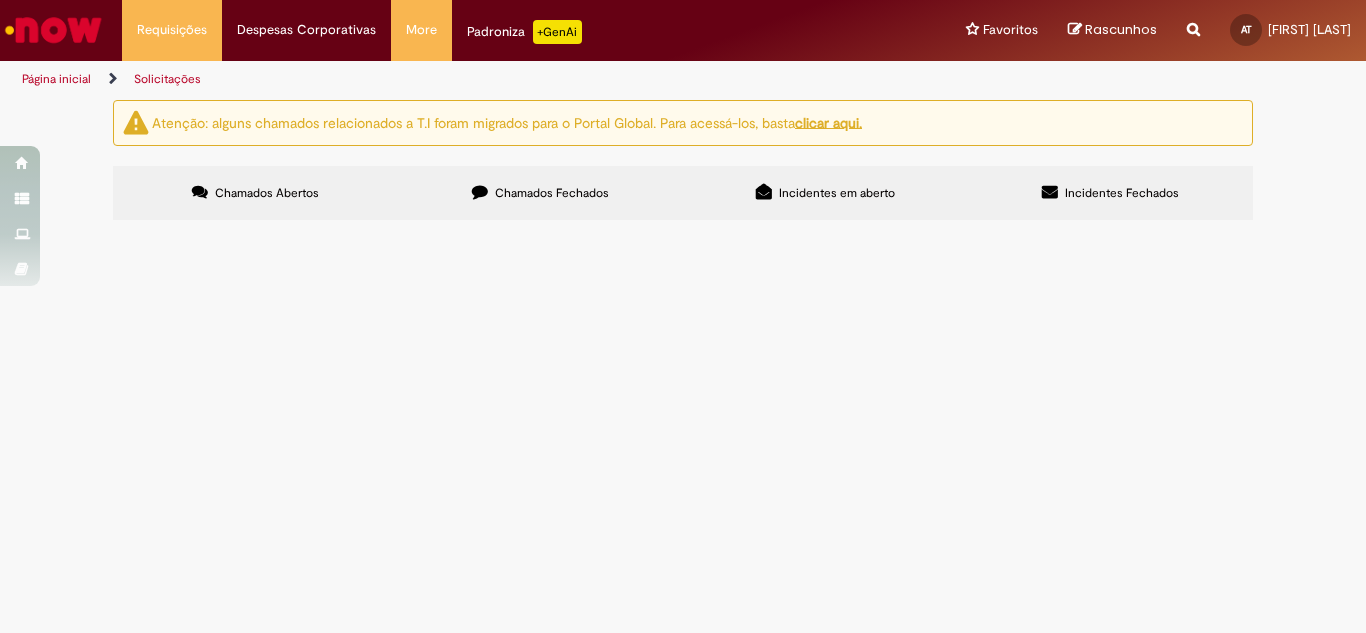 click on "Chamados Fechados" at bounding box center [552, 193] 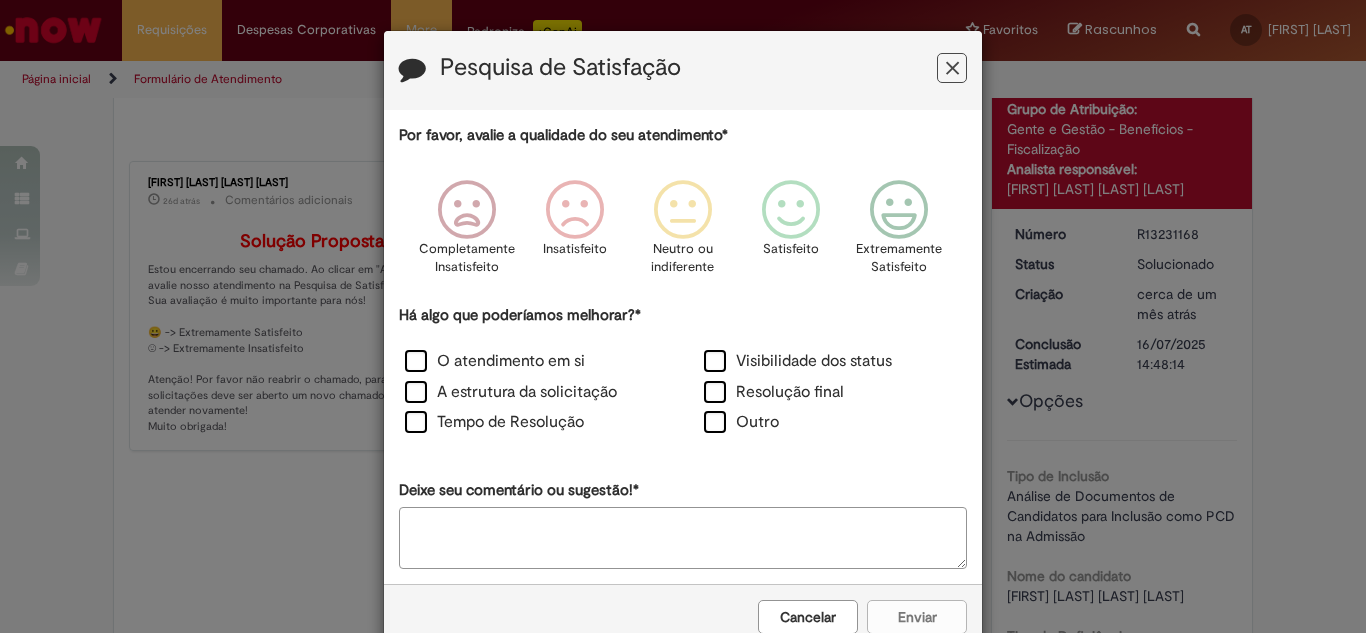 scroll, scrollTop: 0, scrollLeft: 0, axis: both 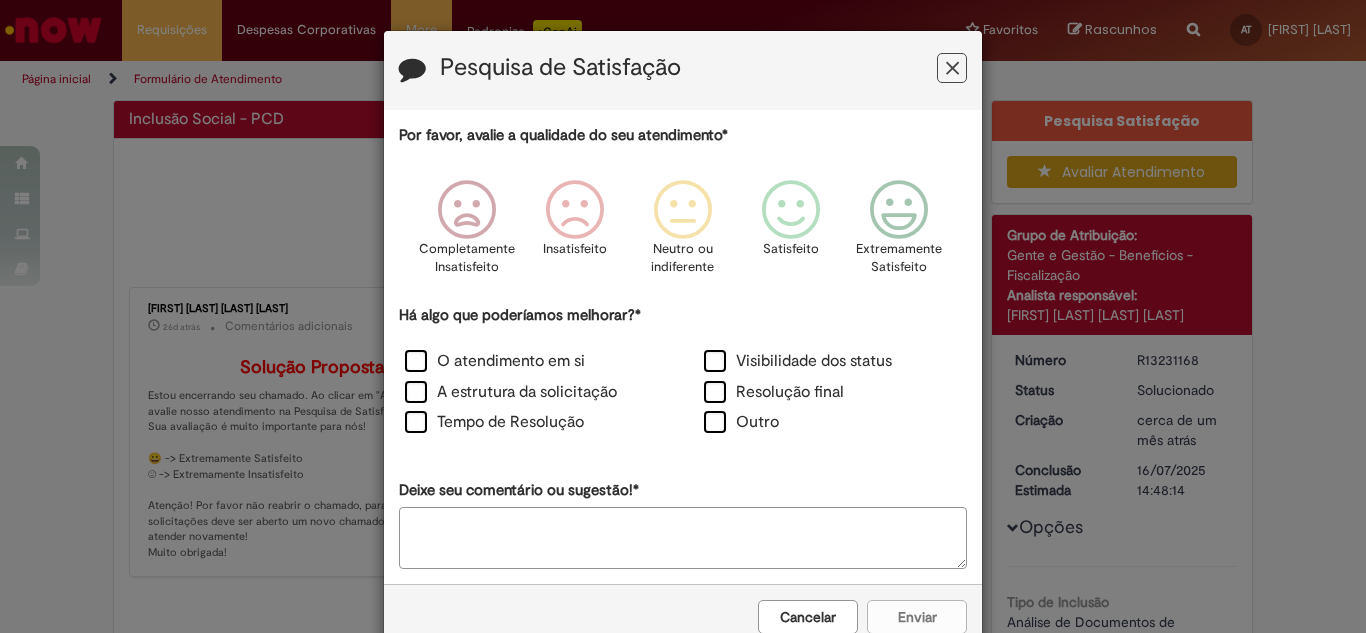 click at bounding box center [952, 68] 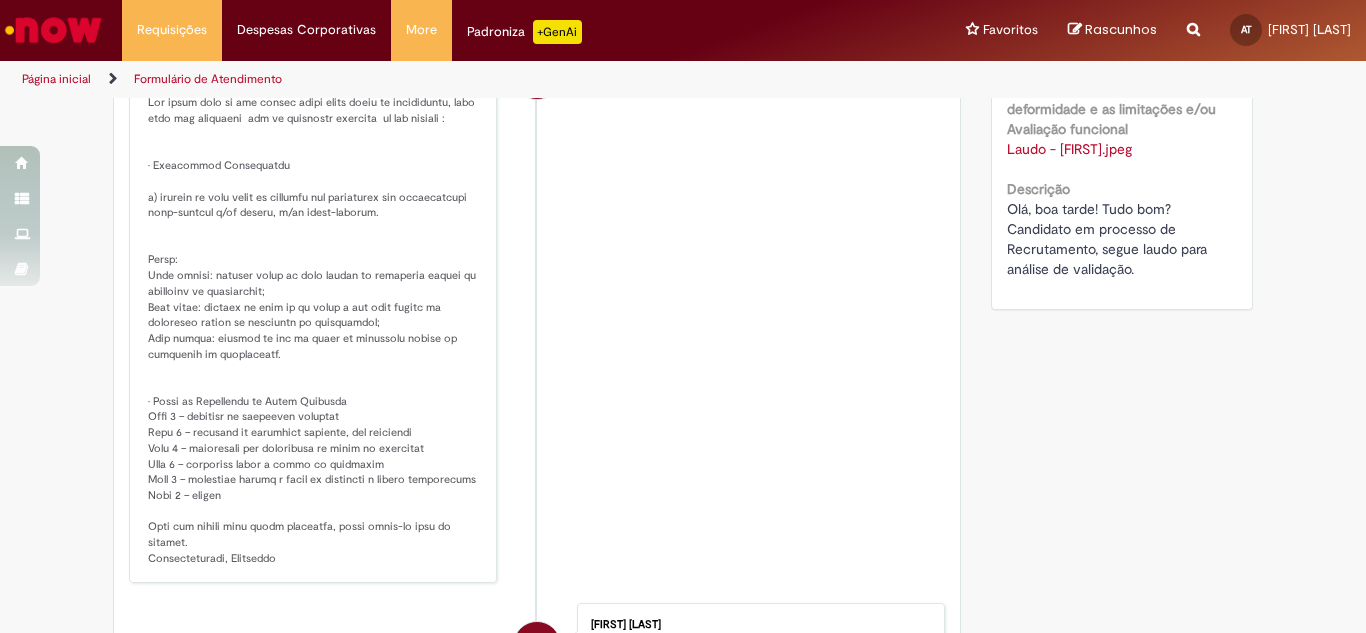scroll, scrollTop: 900, scrollLeft: 0, axis: vertical 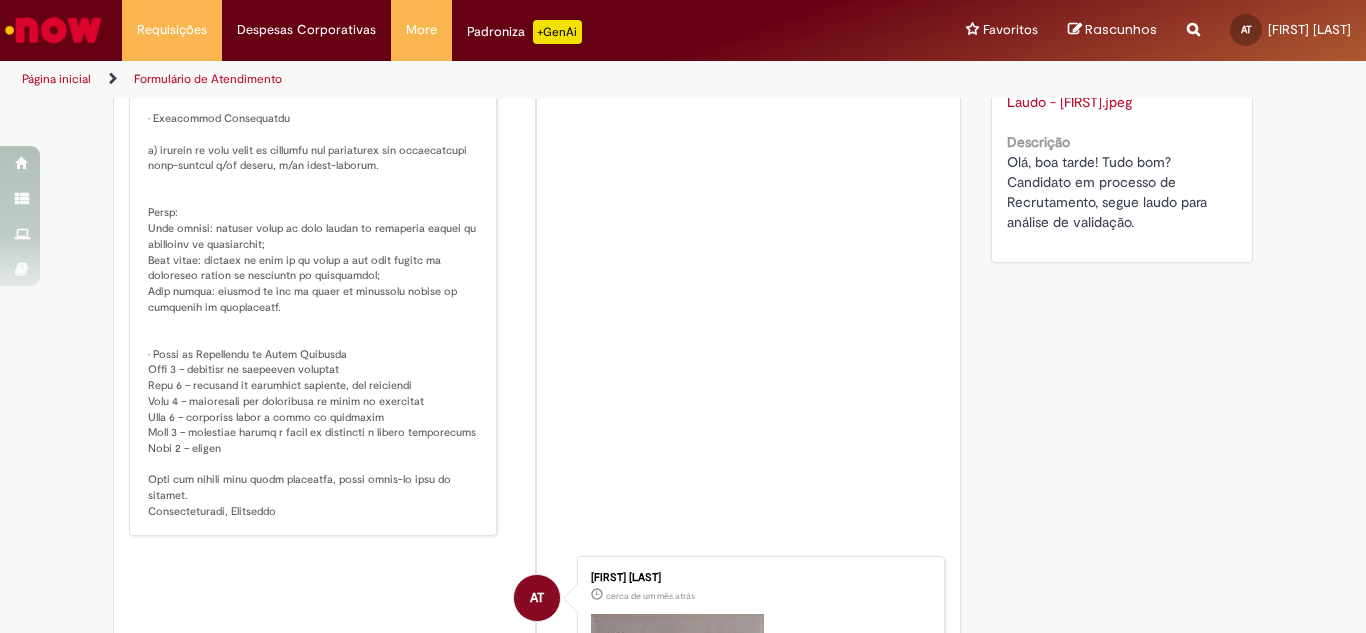click on "FHR
[FIRST] [LAST] [LAST] [LAST]
cerca de um mês atrás cerca de um mês atrás     Comentários adicionais" at bounding box center [537, 261] 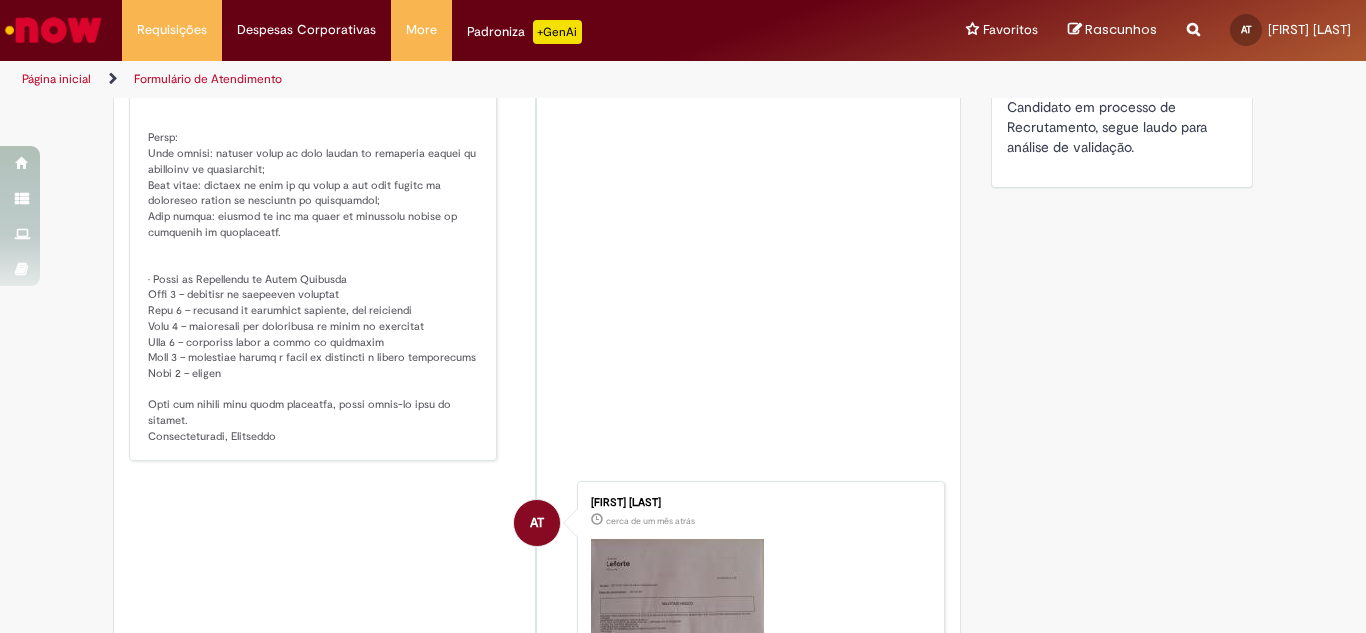 scroll, scrollTop: 1002, scrollLeft: 0, axis: vertical 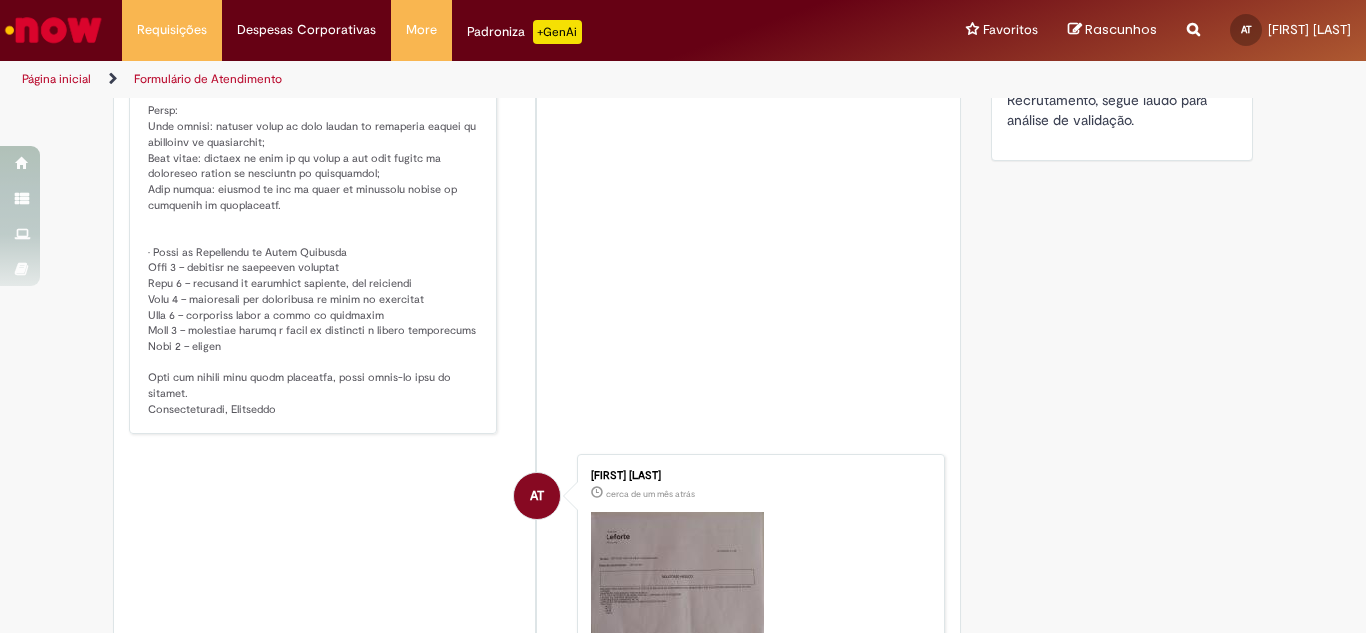 click on "Verificar Código de Barras
Aguardando Aprovação
Aguardando atendimento
Em andamento
Validação
Concluído
Inclusão Social - PCD
Enviar
AT
[FIRST] [LAST]
26d atrás 26 dias atrás     Comentários adicionais
Solução Proposta aceita.
FHR" at bounding box center [683, 73] 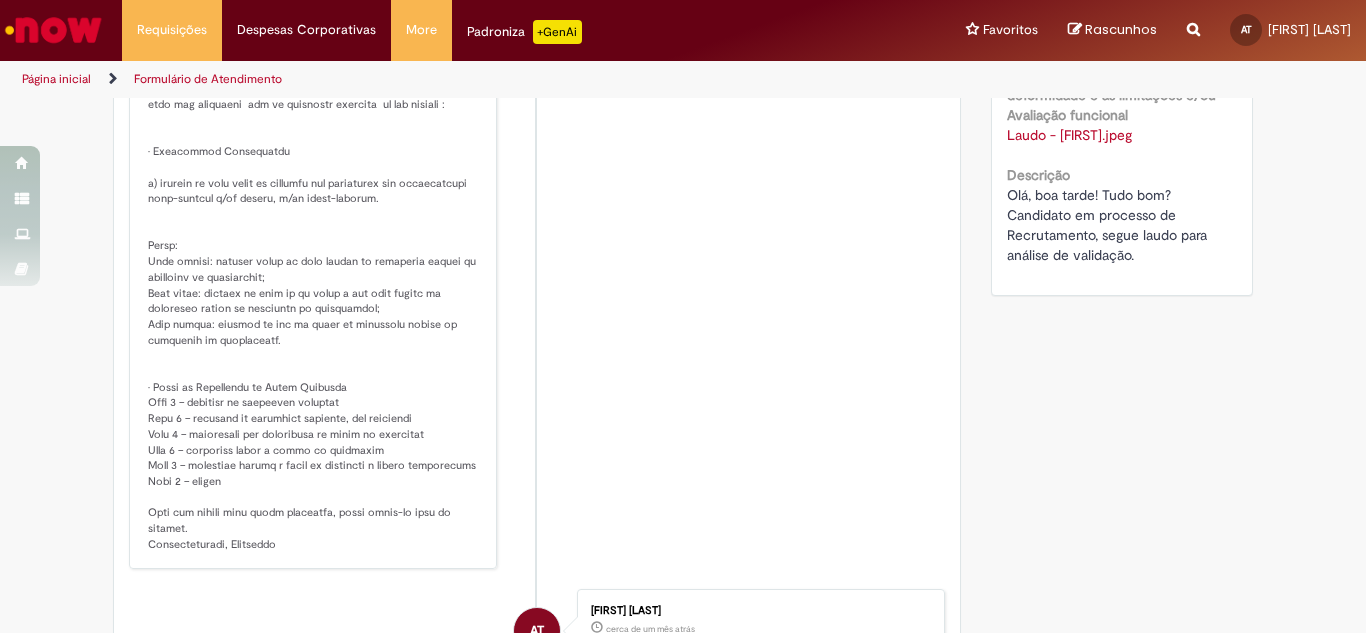scroll, scrollTop: 902, scrollLeft: 0, axis: vertical 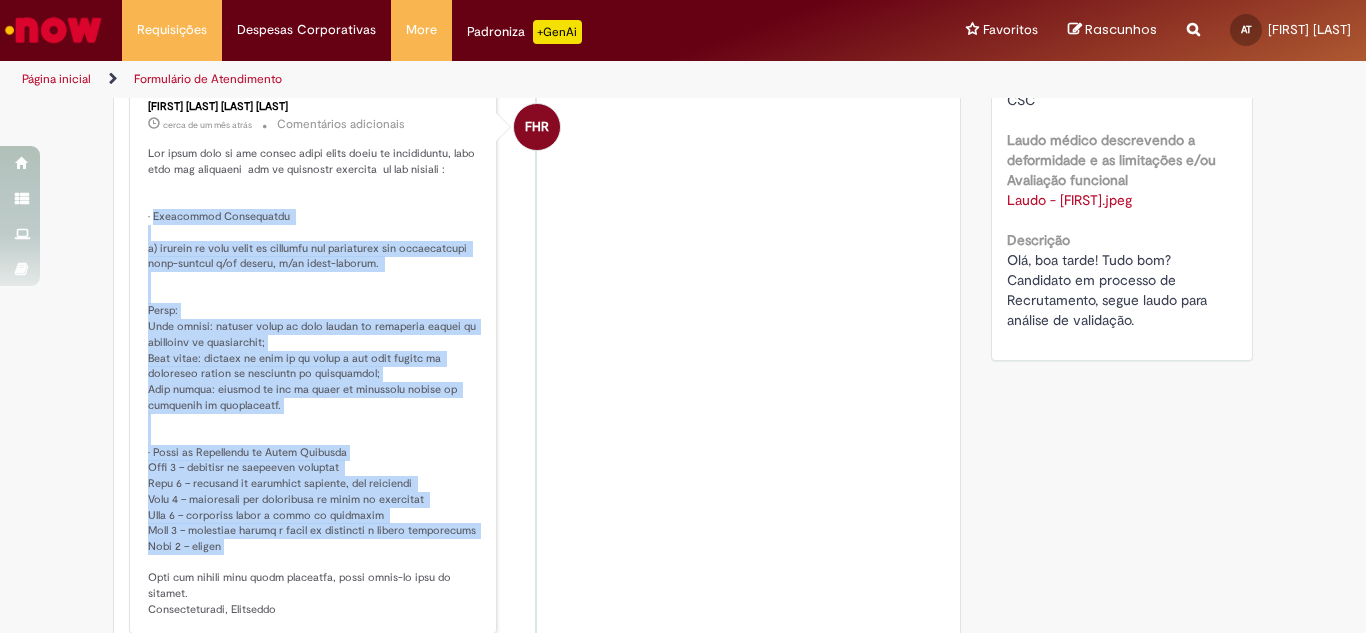 drag, startPoint x: 229, startPoint y: 511, endPoint x: 145, endPoint y: 257, distance: 267.52945 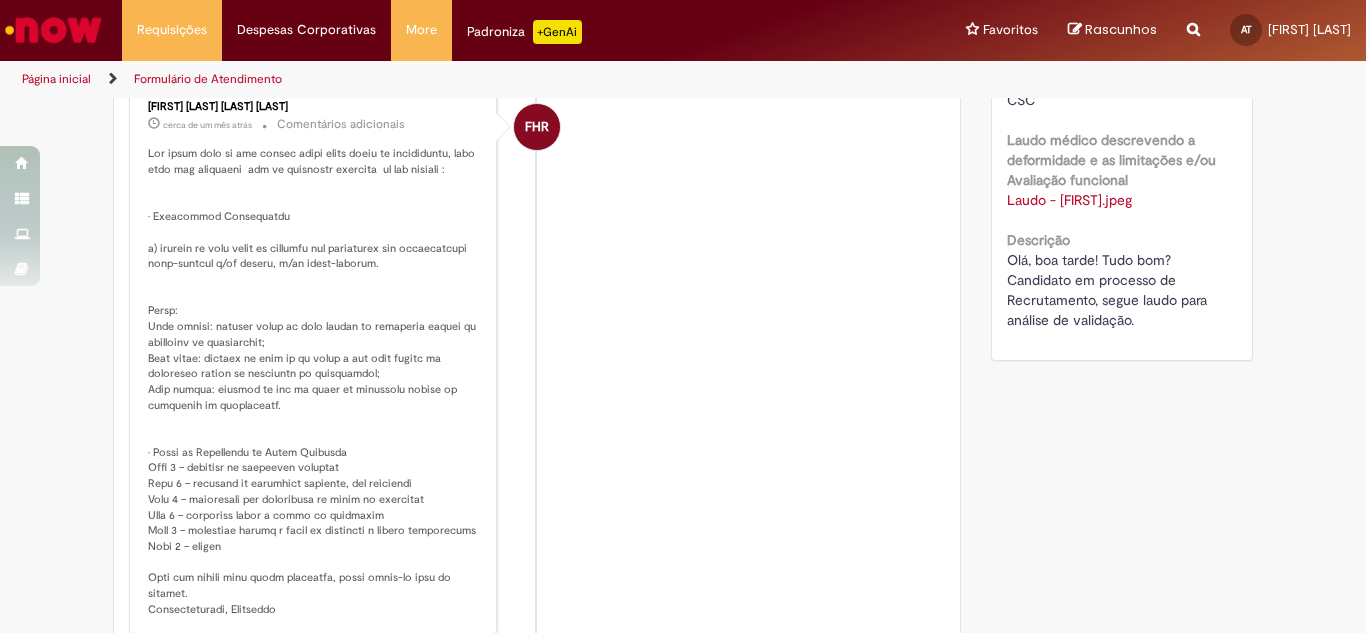 click on "FHR
[FIRST] [LAST] [LAST] [LAST]
cerca de um mês atrás cerca de um mês atrás     Comentários adicionais" at bounding box center [537, 359] 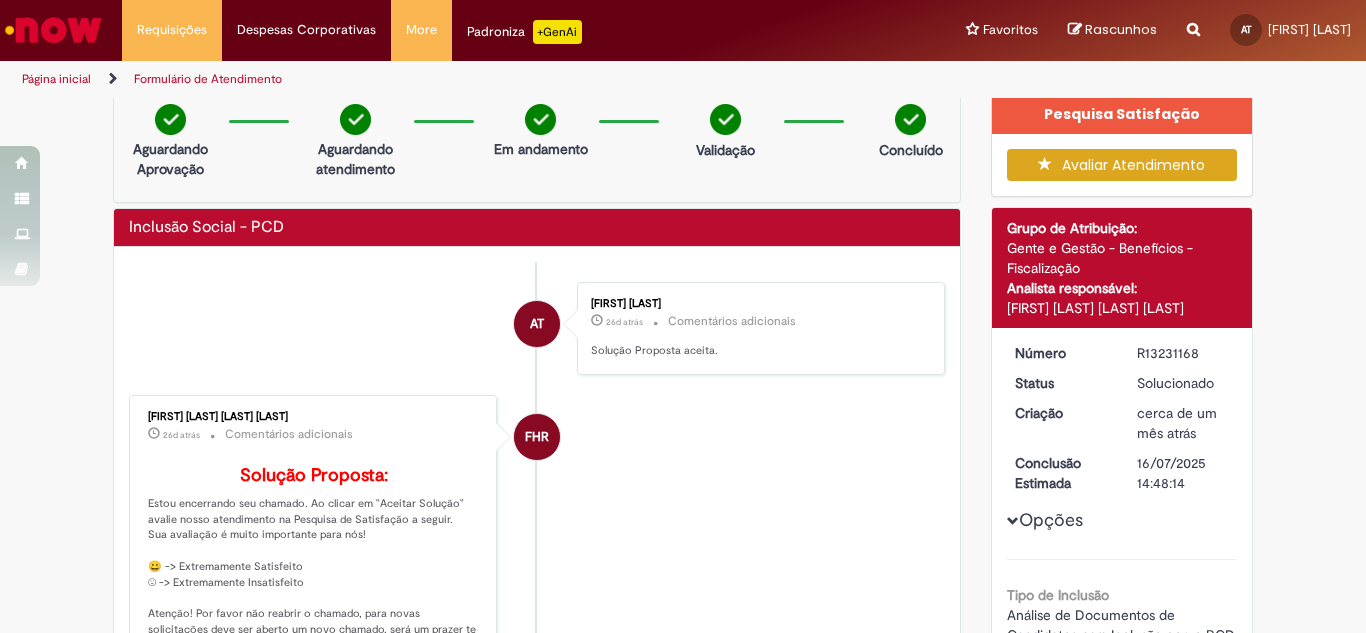 scroll, scrollTop: 0, scrollLeft: 0, axis: both 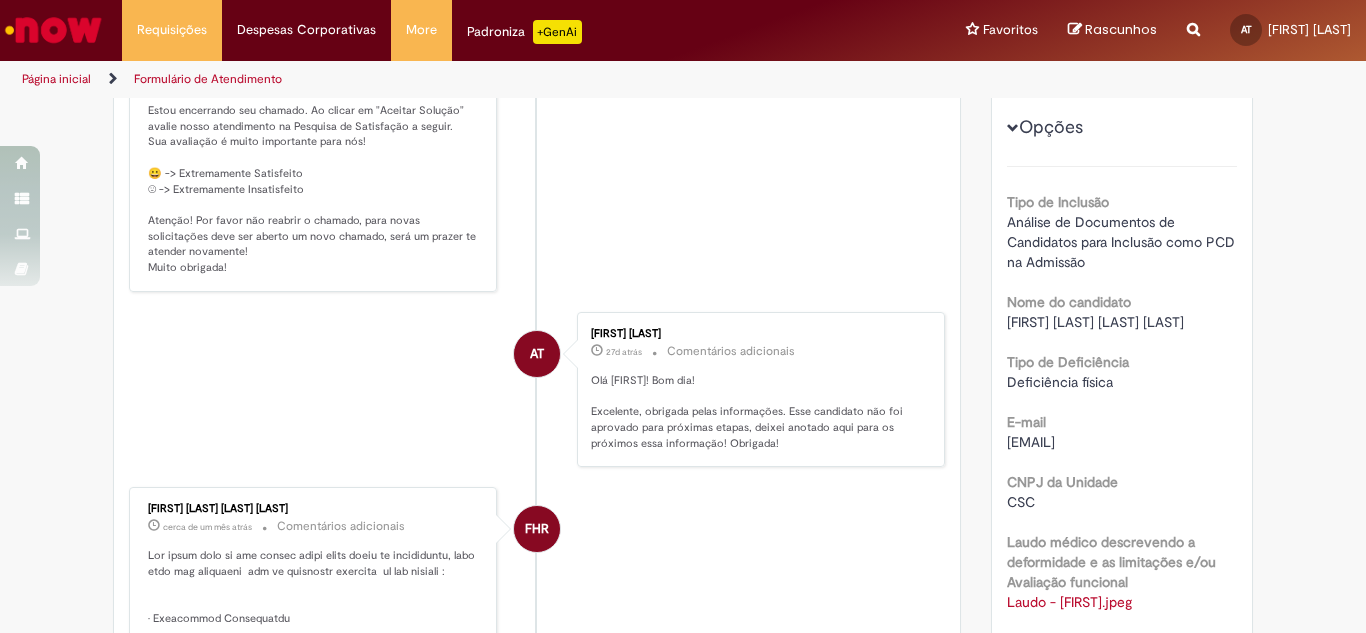 click on "FHR
[FIRST] [LAST] [LAST] [LAST]
26d atrás 26 dias atrás     Comentários adicionais
Solução Proposta:
Estou encerrando seu chamado. Ao clicar em "Aceitar Solução" avalie nosso atendimento na Pesquisa de Satisfação a seguir.
Sua avaliação é muito importante para nós!
😀 -> Extremamente Satisfeito
☹ -> Extremamente Insatisfeito
Atenção! Por favor não reabrir o chamado, para novas solicitações deve ser aberto um novo chamado, será um prazer te atender novamente!
Muito obrigada!" at bounding box center (537, 147) 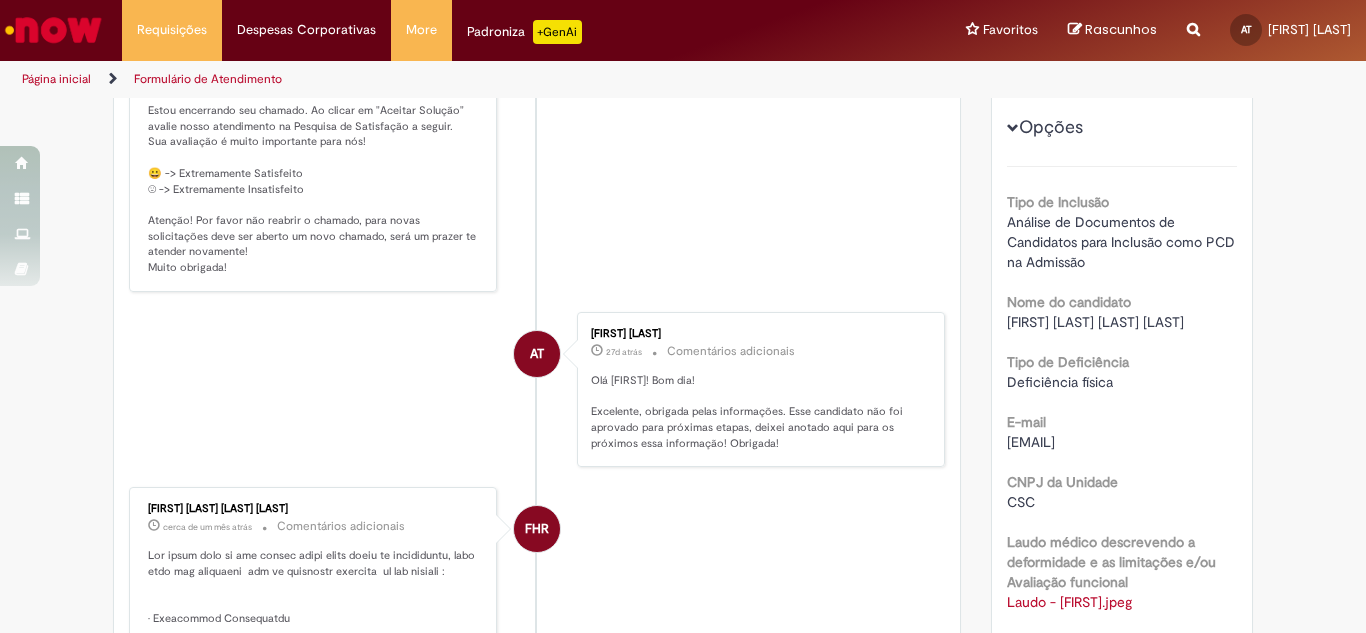 click on "FHR
[FIRST] [LAST] [LAST] [LAST]
26d atrás 26 dias atrás     Comentários adicionais
Solução Proposta:
Estou encerrando seu chamado. Ao clicar em "Aceitar Solução" avalie nosso atendimento na Pesquisa de Satisfação a seguir.
Sua avaliação é muito importante para nós!
😀 -> Extremamente Satisfeito
☹ -> Extremamente Insatisfeito
Atenção! Por favor não reabrir o chamado, para novas solicitações deve ser aberto um novo chamado, será um prazer te atender novamente!
Muito obrigada!" at bounding box center [537, 147] 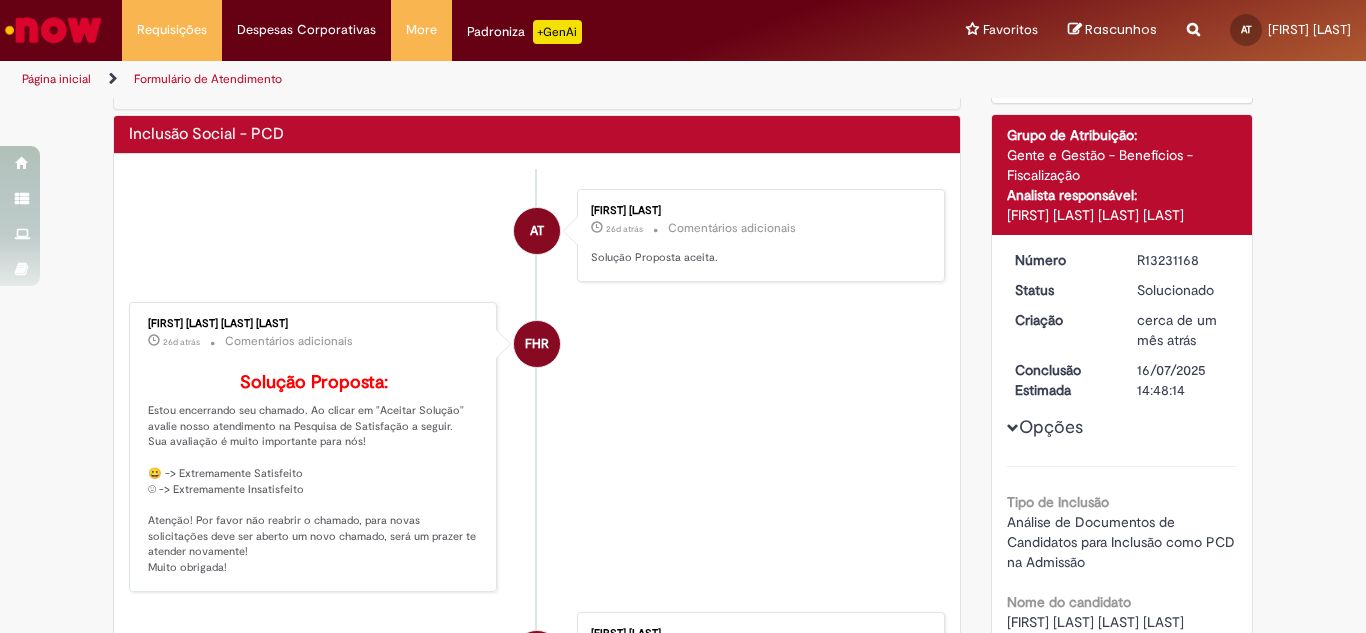 scroll, scrollTop: 0, scrollLeft: 0, axis: both 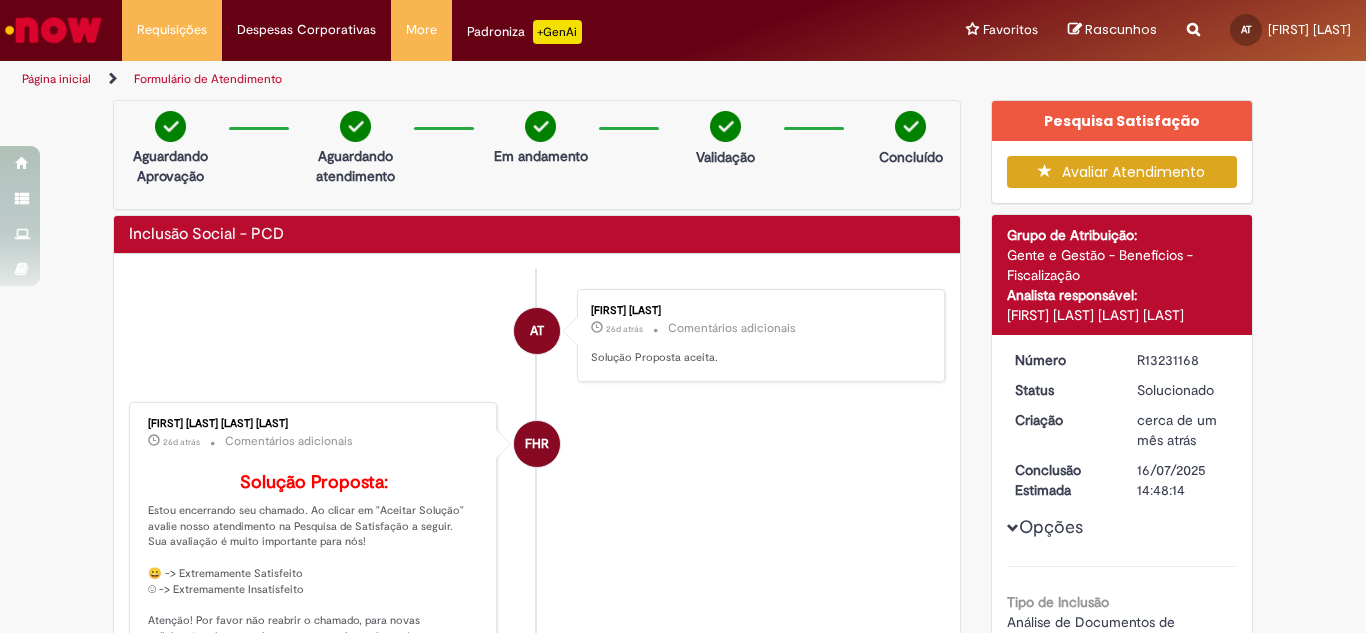 click on "Verificar Código de Barras
Aguardando Aprovação
Aguardando atendimento
Em andamento
Validação
Concluído
Inclusão Social - PCD
Enviar
AT
[FIRST] [LAST]
26d atrás 26 dias atrás     Comentários adicionais
Solução Proposta aceita.
FHR" at bounding box center [537, 1075] 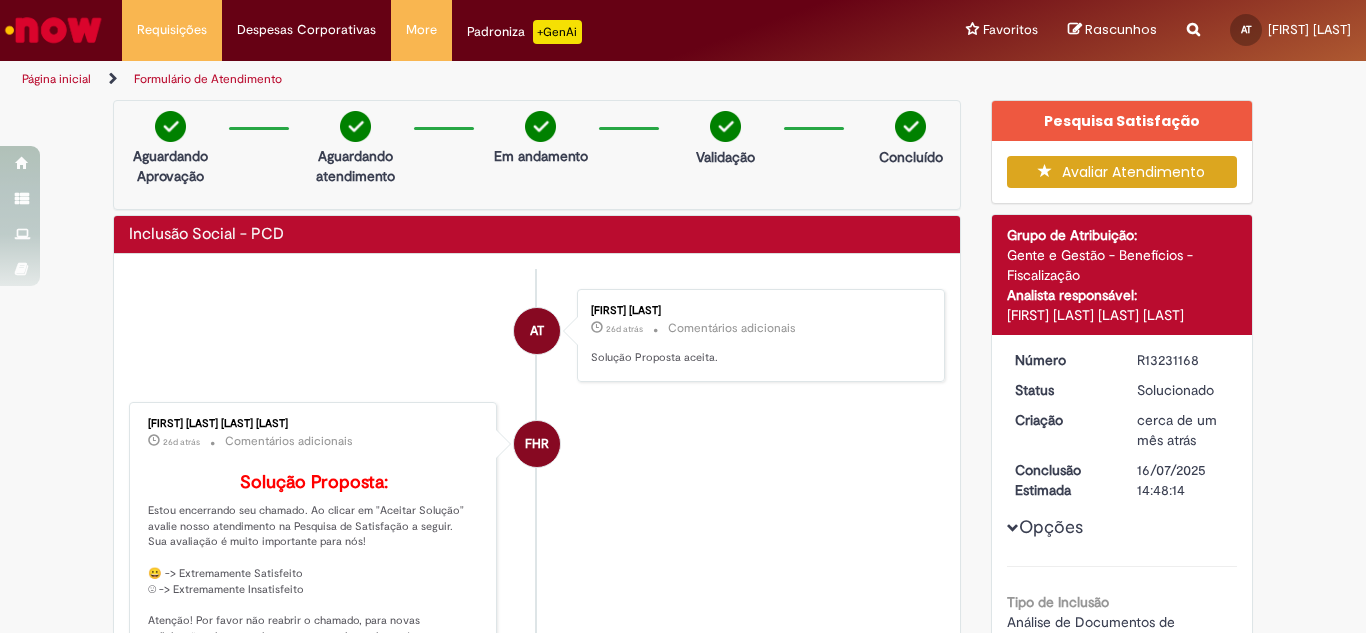 click on "Verificar Código de Barras
Aguardando Aprovação
Aguardando atendimento
Em andamento
Validação
Concluído
Inclusão Social - PCD
Enviar
AT
[FIRST] [LAST]
26d atrás 26 dias atrás     Comentários adicionais
Solução Proposta aceita.
FHR" at bounding box center [537, 1075] 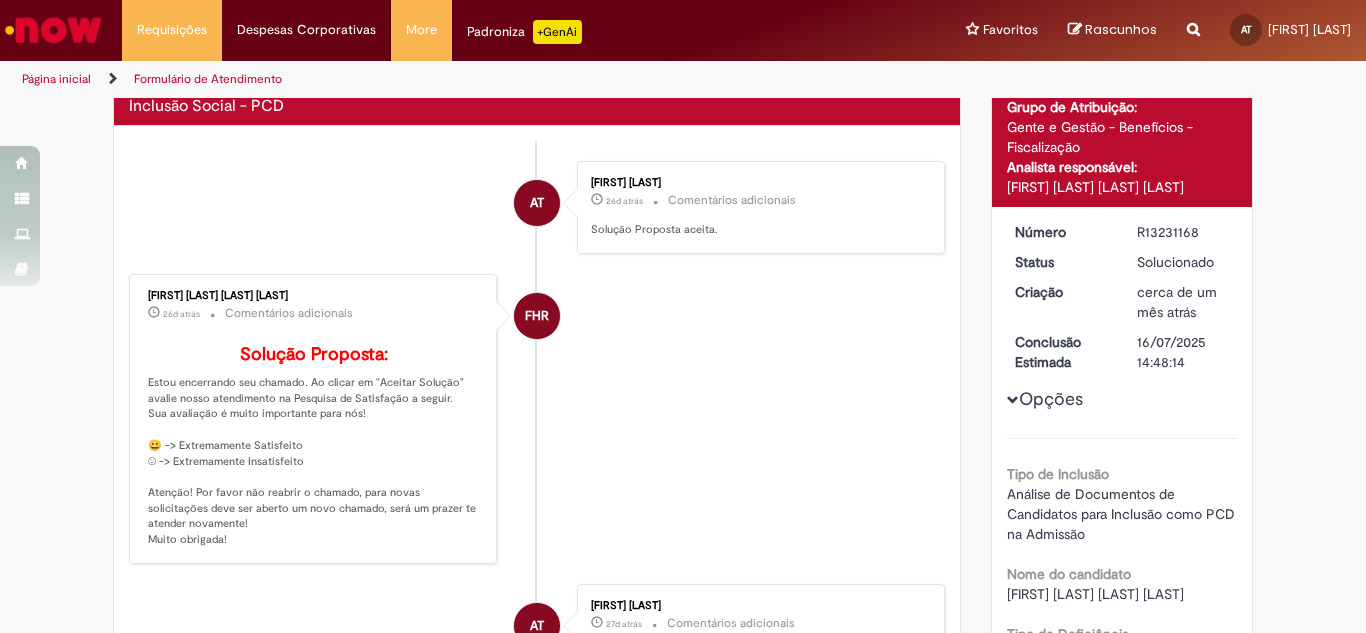 scroll, scrollTop: 0, scrollLeft: 0, axis: both 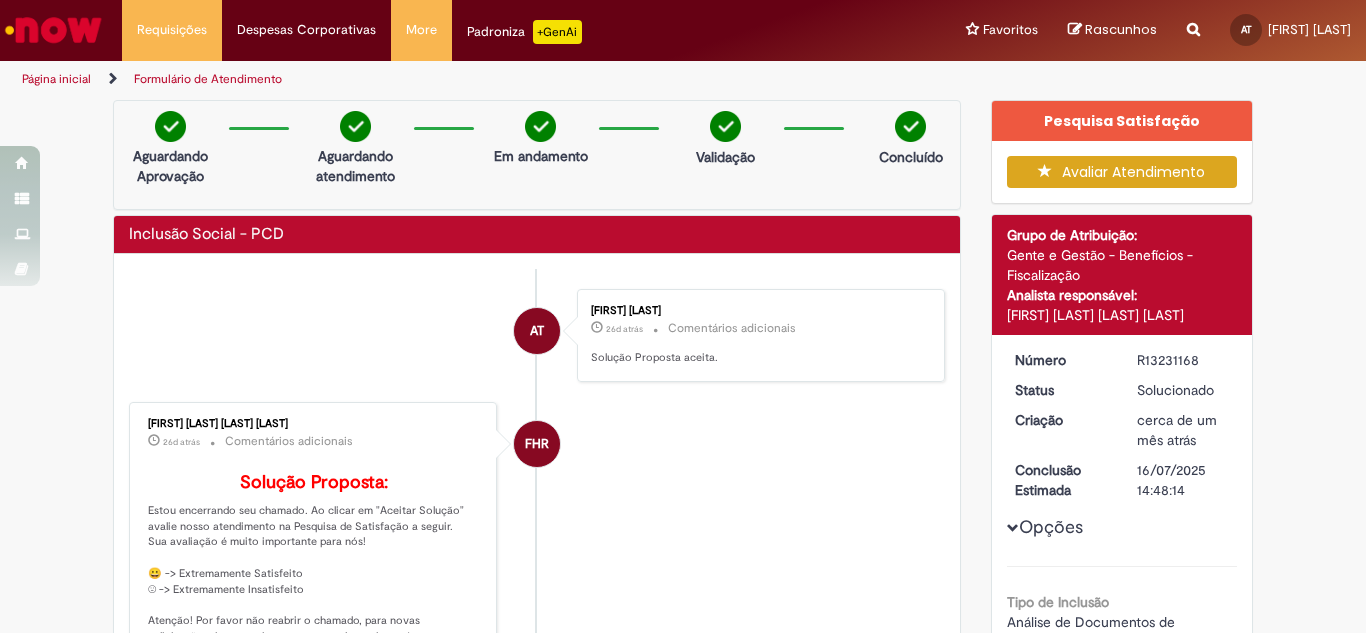 click on "Verificar Código de Barras
Aguardando Aprovação
Aguardando atendimento
Em andamento
Validação
Concluído
Inclusão Social - PCD
Enviar
AT
[FIRST] [LAST]
26d atrás 26 dias atrás     Comentários adicionais
Solução Proposta aceita.
FHR" at bounding box center (537, 1075) 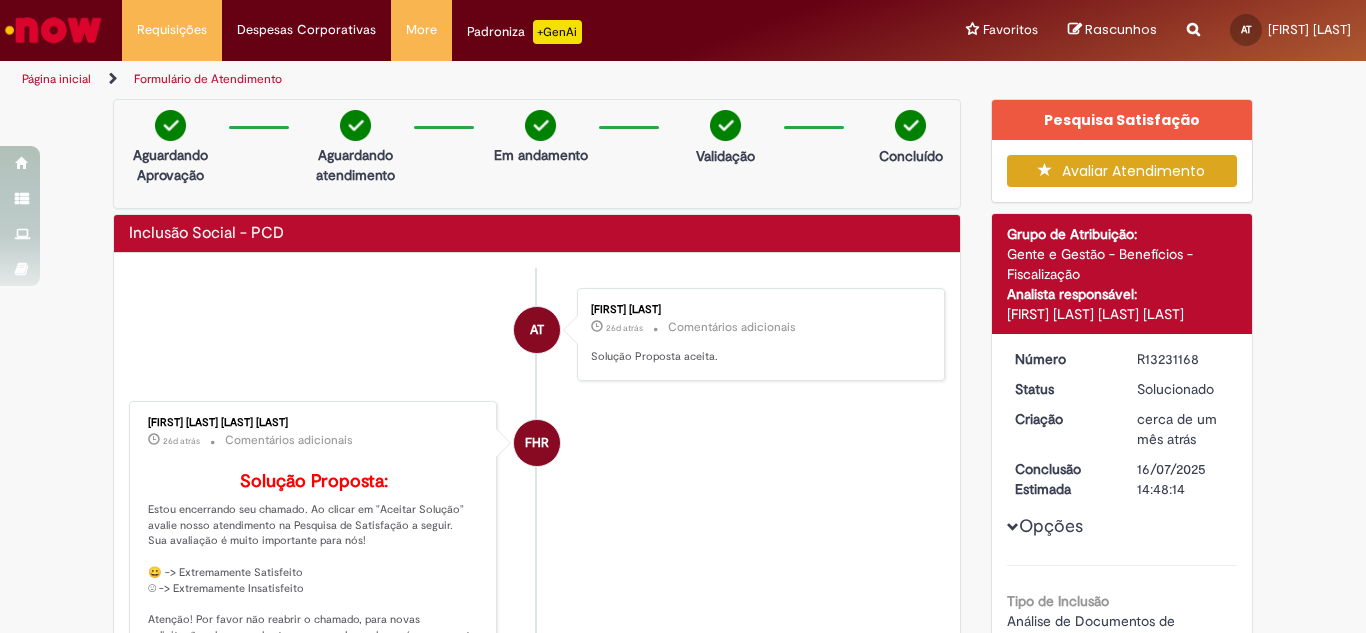 scroll, scrollTop: 0, scrollLeft: 0, axis: both 